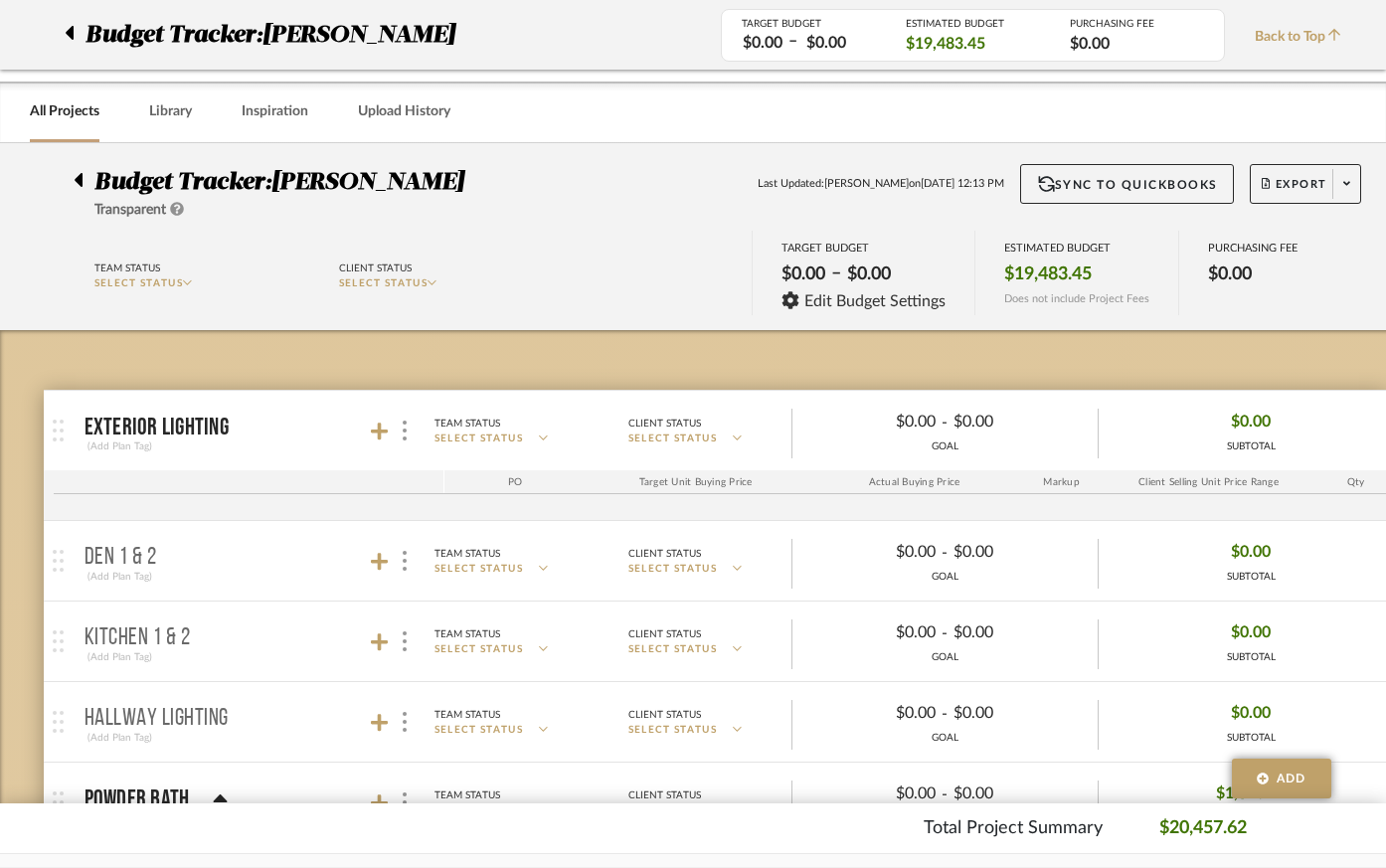 scroll, scrollTop: 360, scrollLeft: 25, axis: both 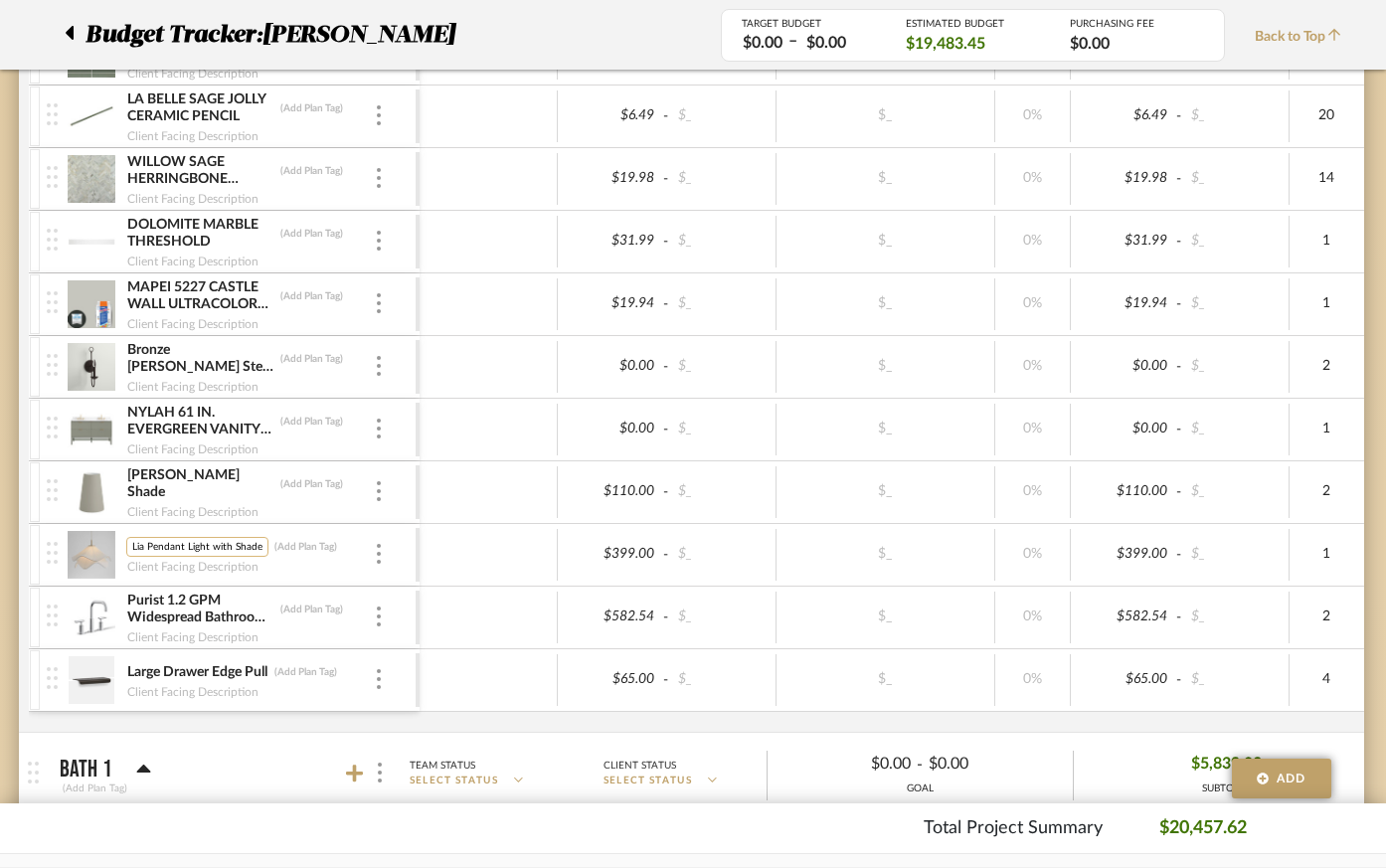 drag, startPoint x: 254, startPoint y: 546, endPoint x: 131, endPoint y: 541, distance: 123.101584 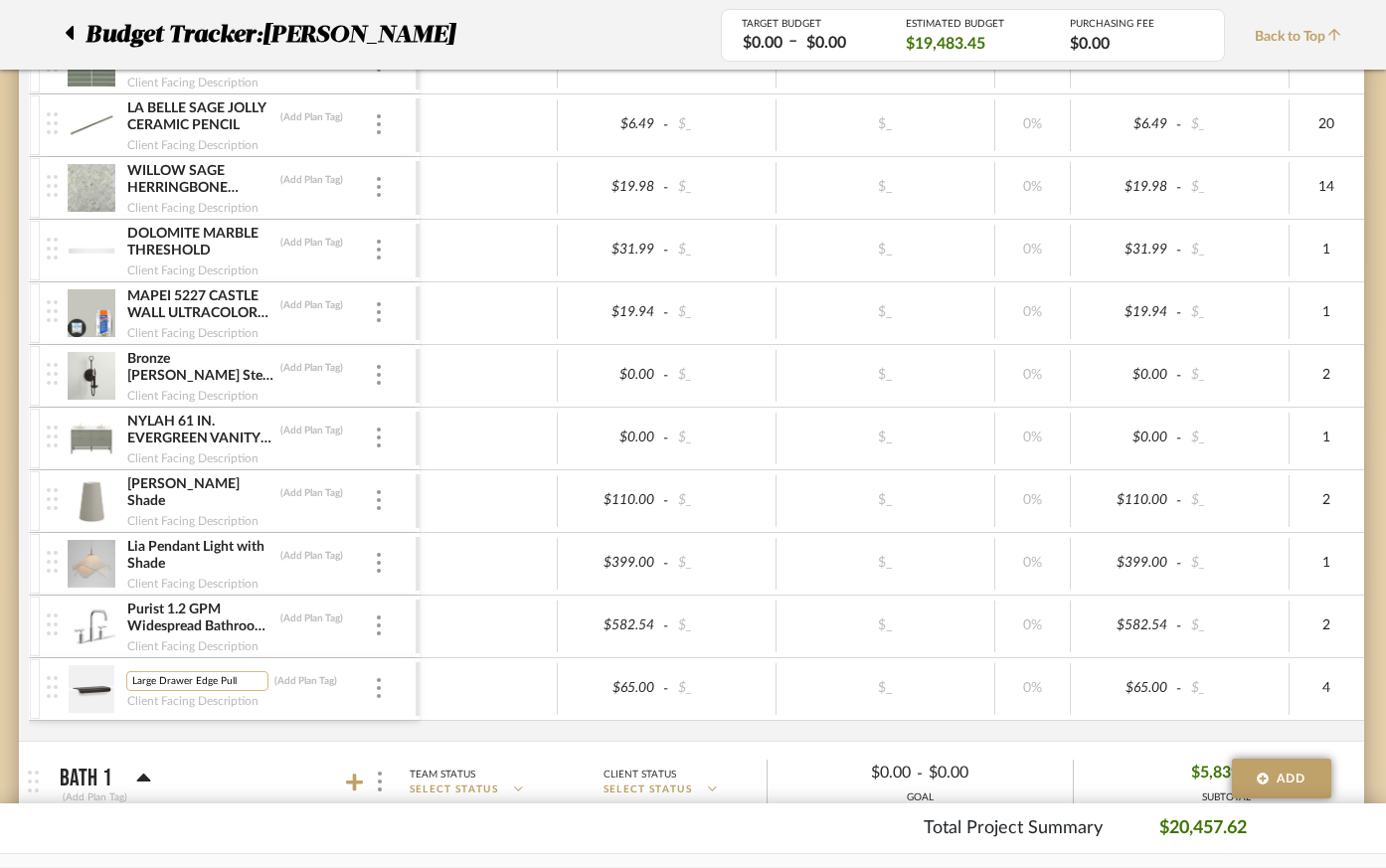 scroll, scrollTop: 1722, scrollLeft: 23, axis: both 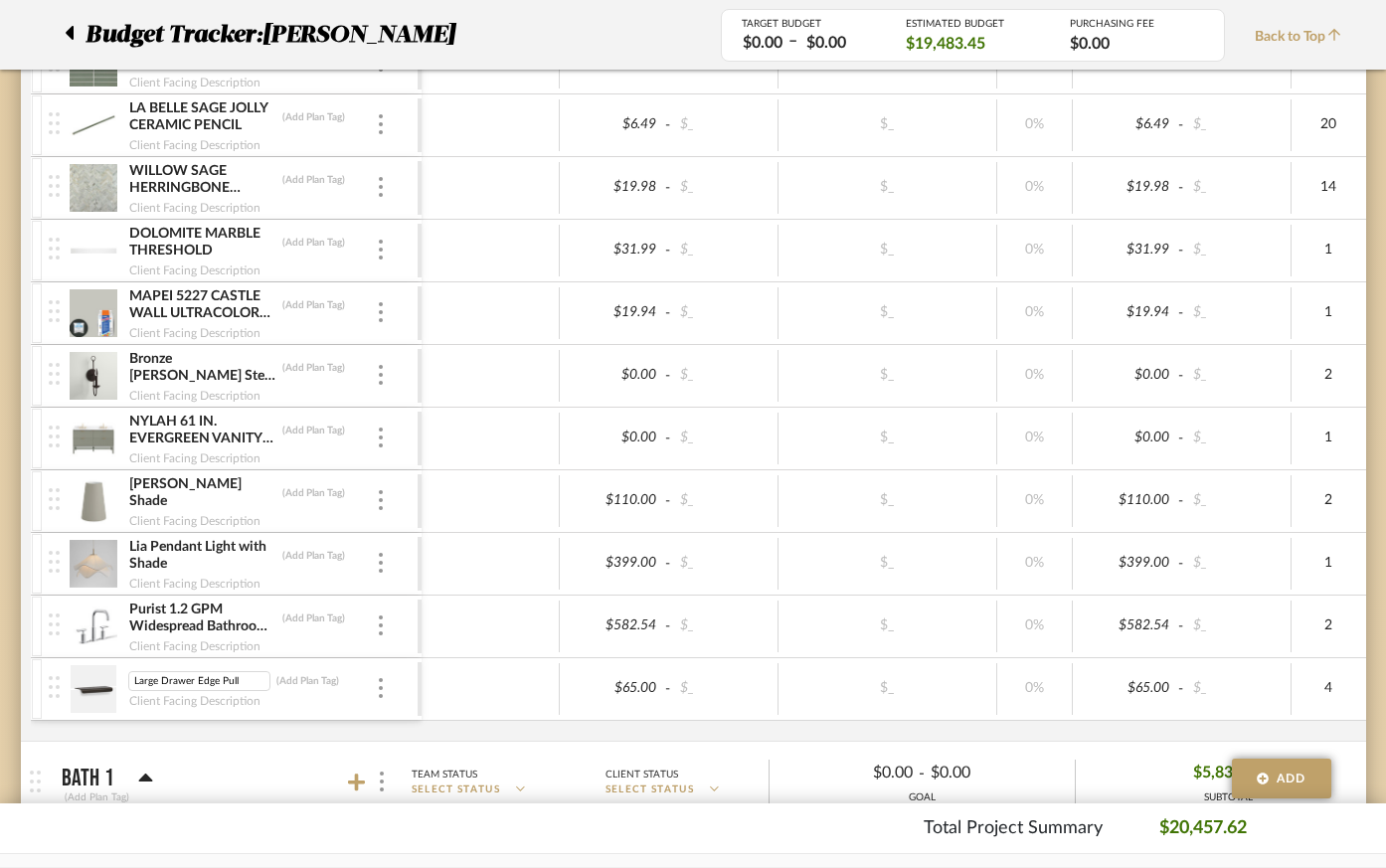 drag, startPoint x: 237, startPoint y: 679, endPoint x: 106, endPoint y: 678, distance: 131.00382 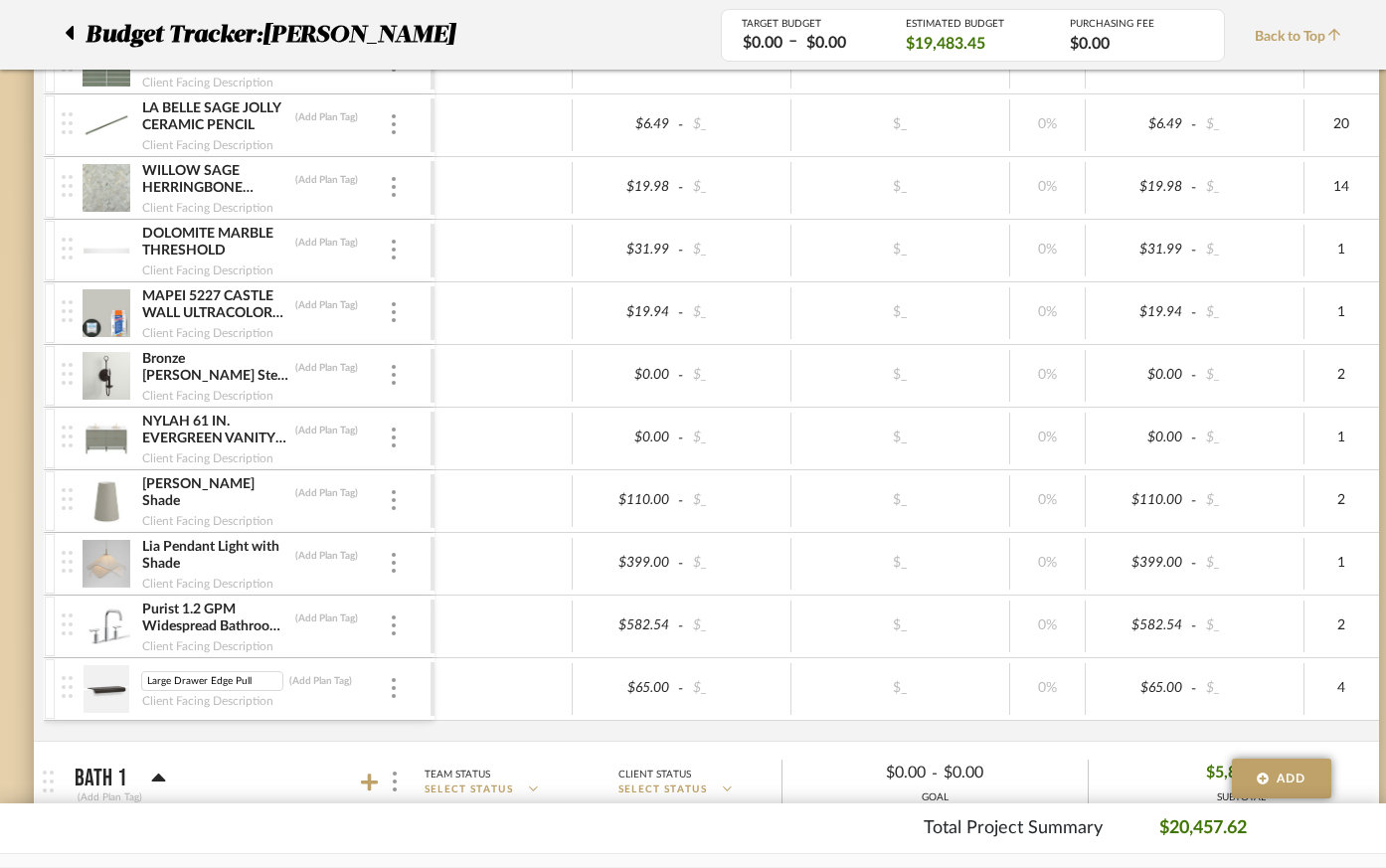 scroll, scrollTop: 1722, scrollLeft: 8, axis: both 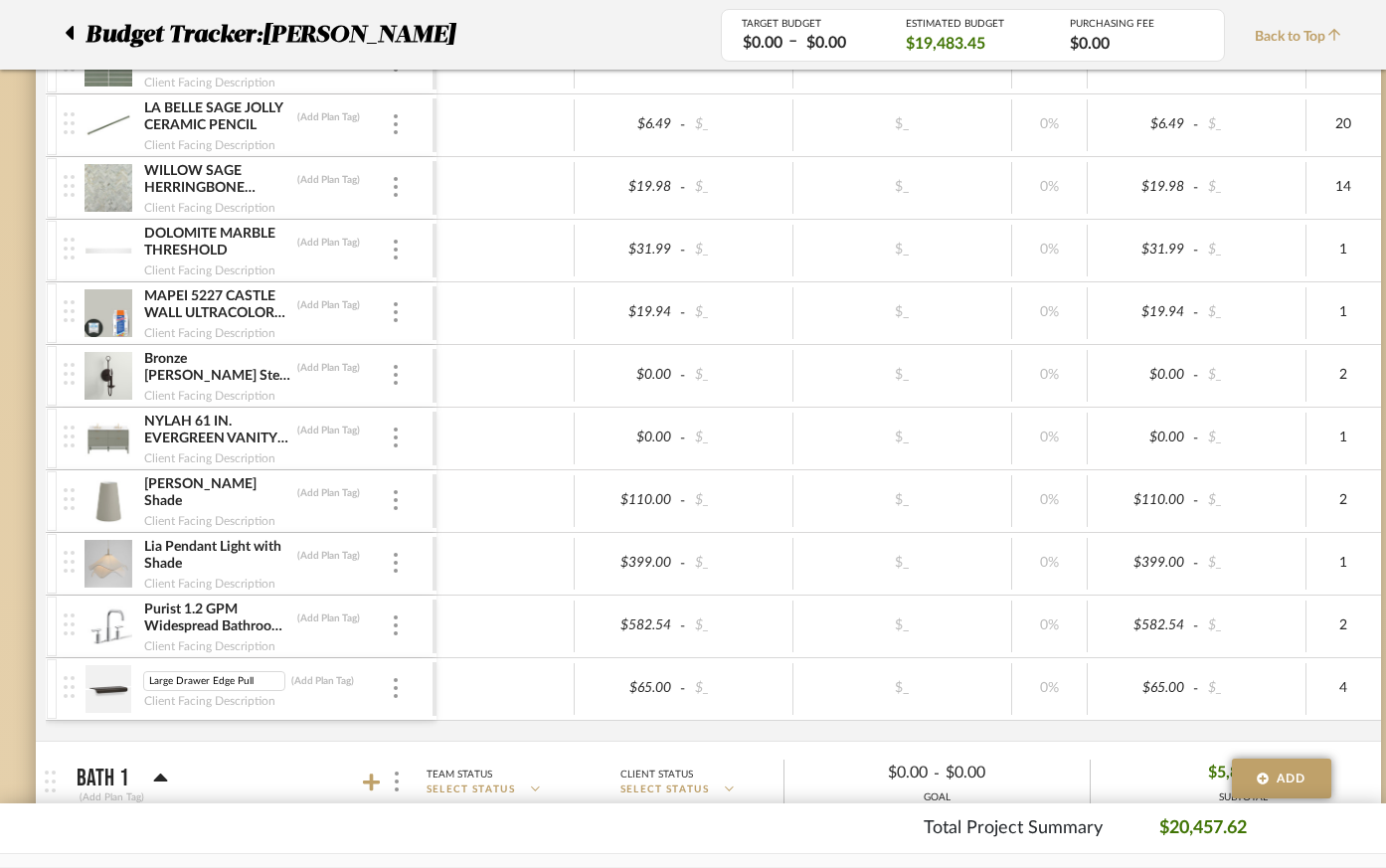 click at bounding box center [108, 689] 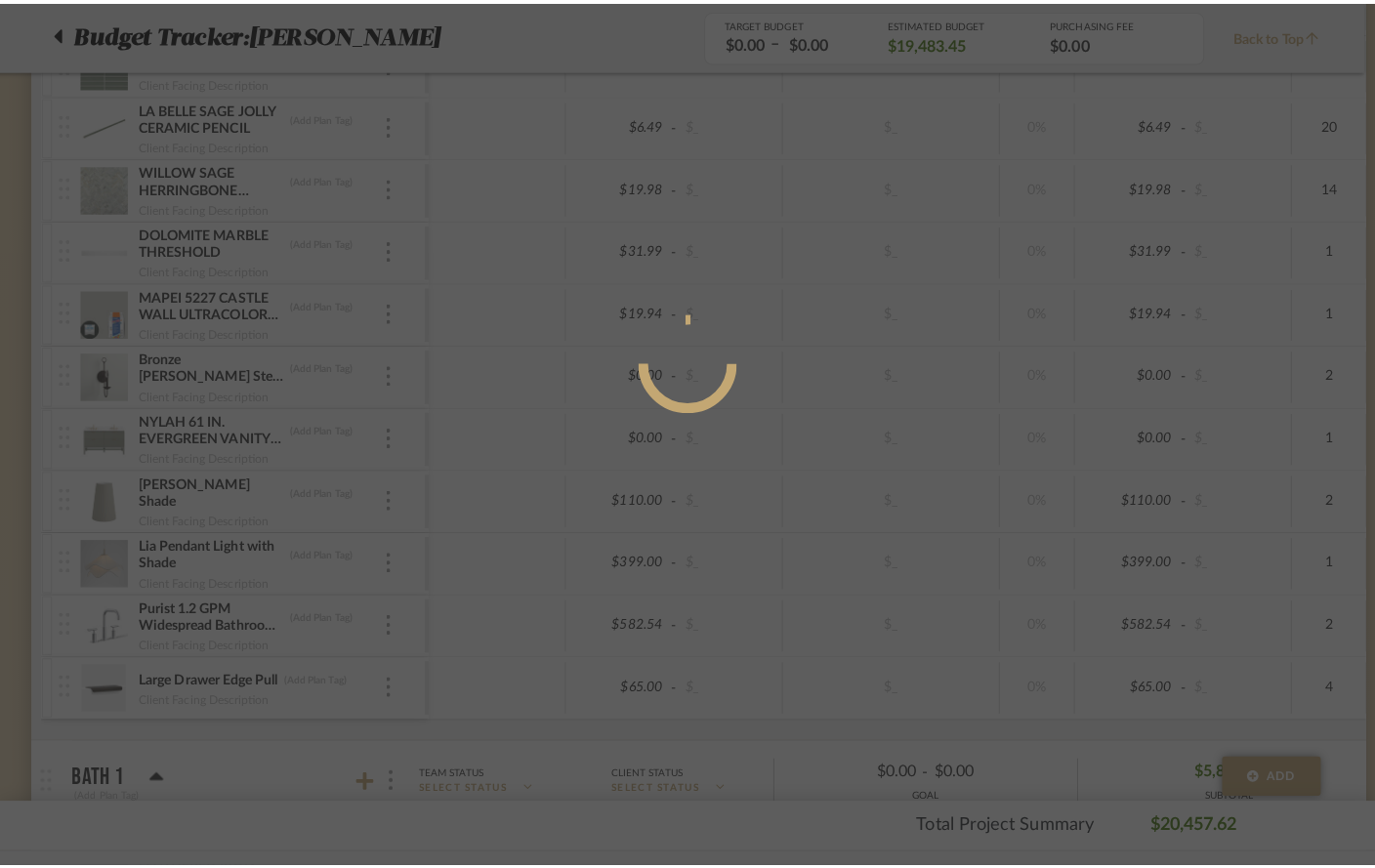 scroll, scrollTop: 0, scrollLeft: 0, axis: both 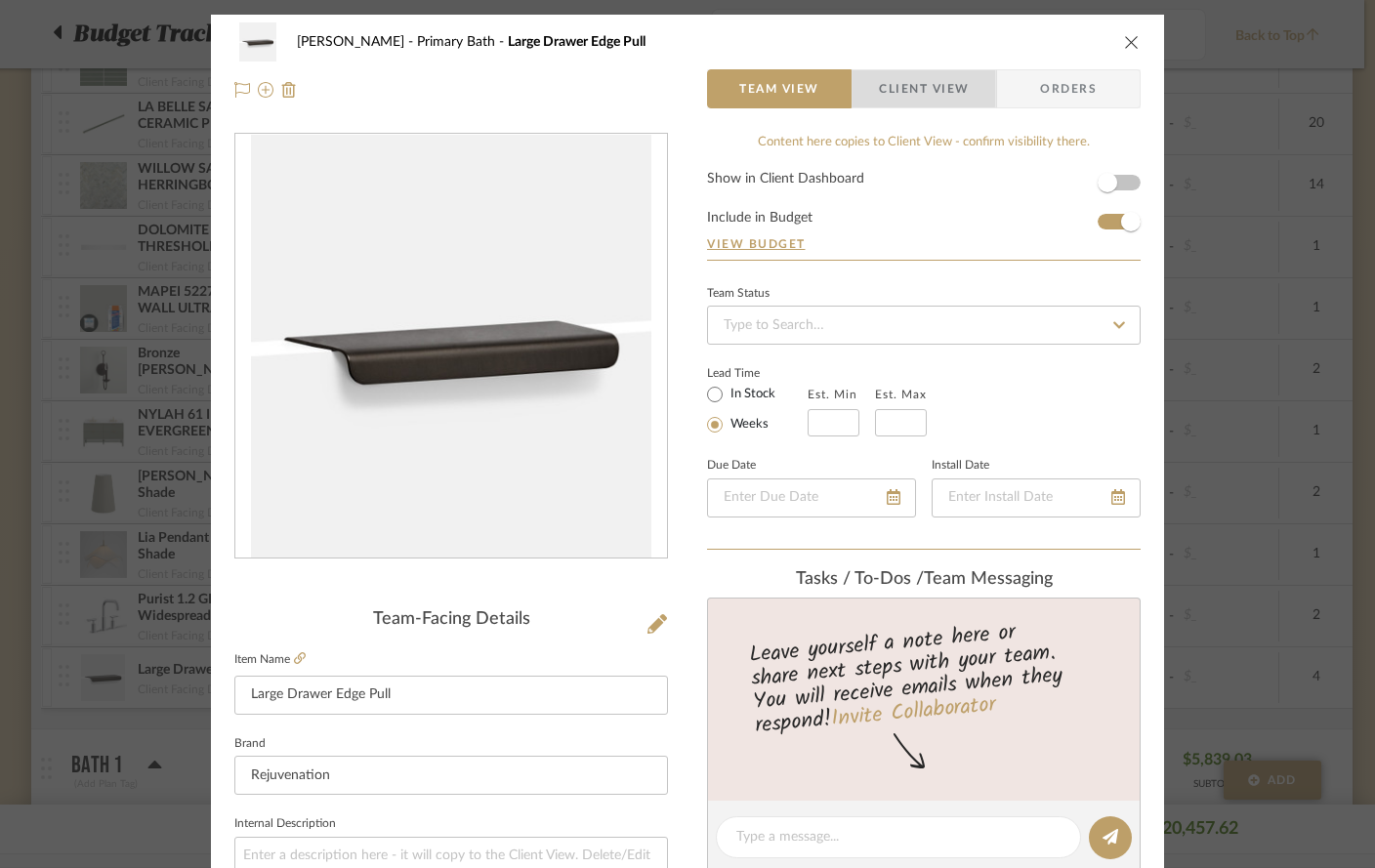 click on "Client View" at bounding box center [924, 89] 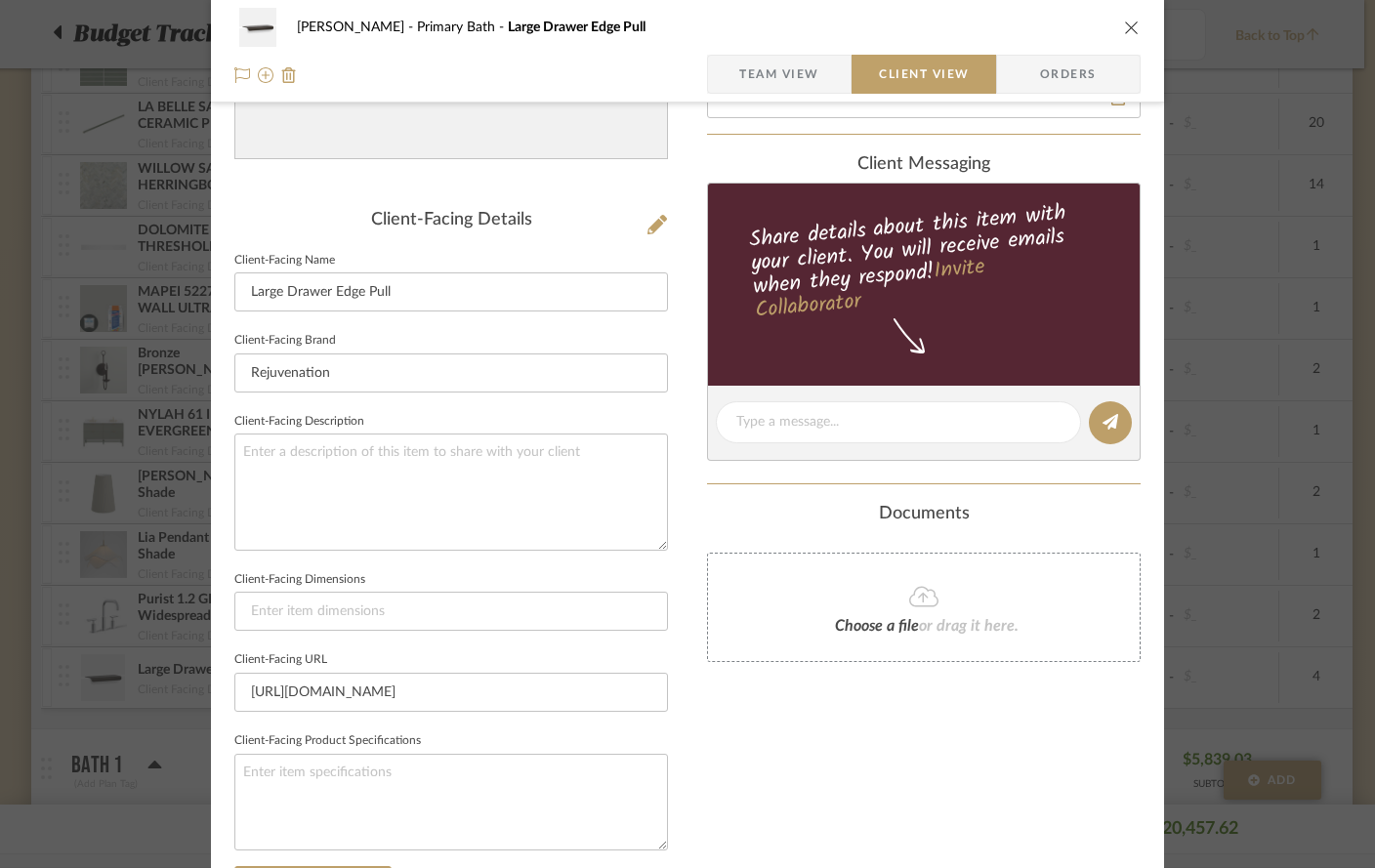 scroll, scrollTop: 407, scrollLeft: 0, axis: vertical 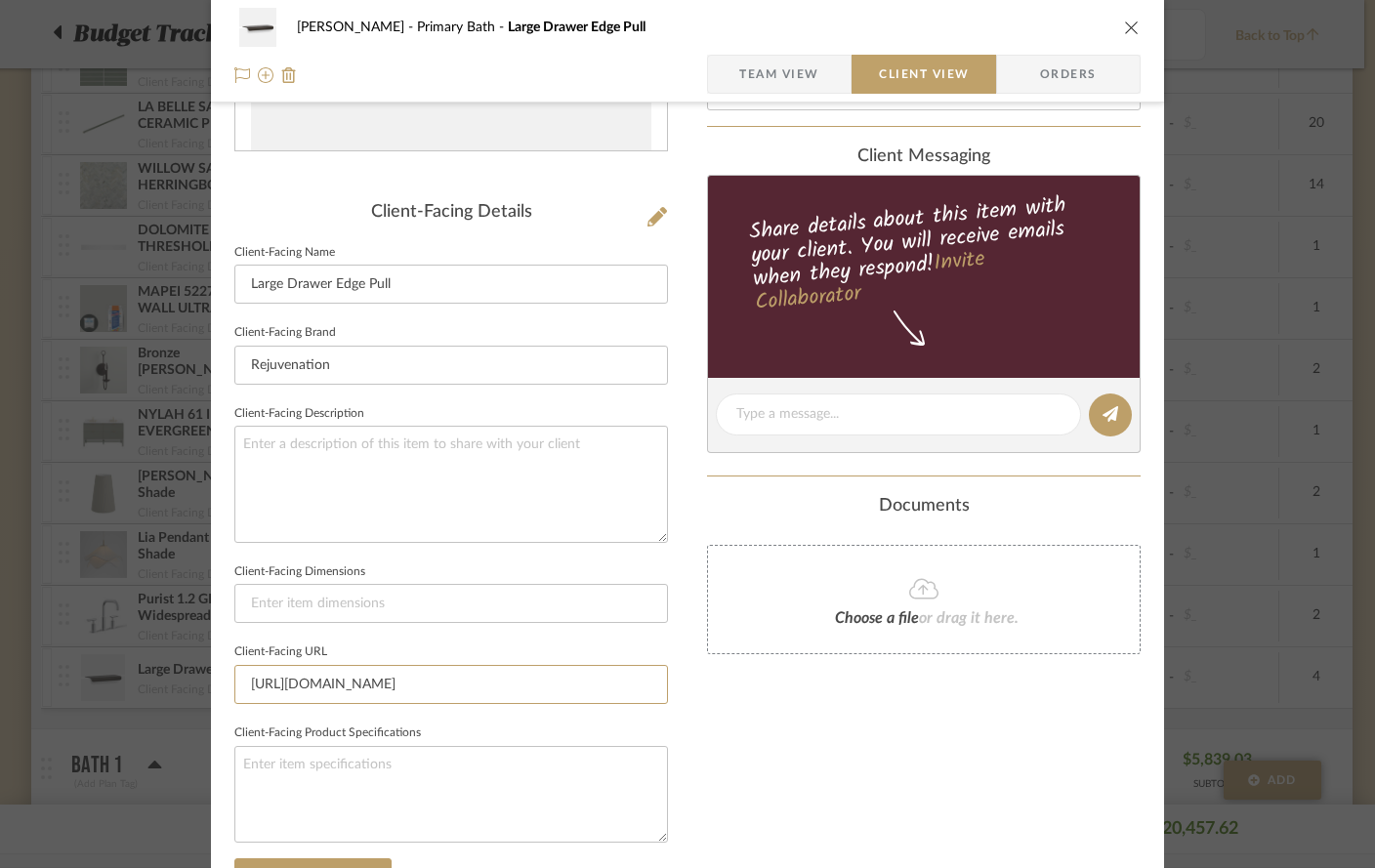 drag, startPoint x: 241, startPoint y: 684, endPoint x: 955, endPoint y: 699, distance: 714.1575 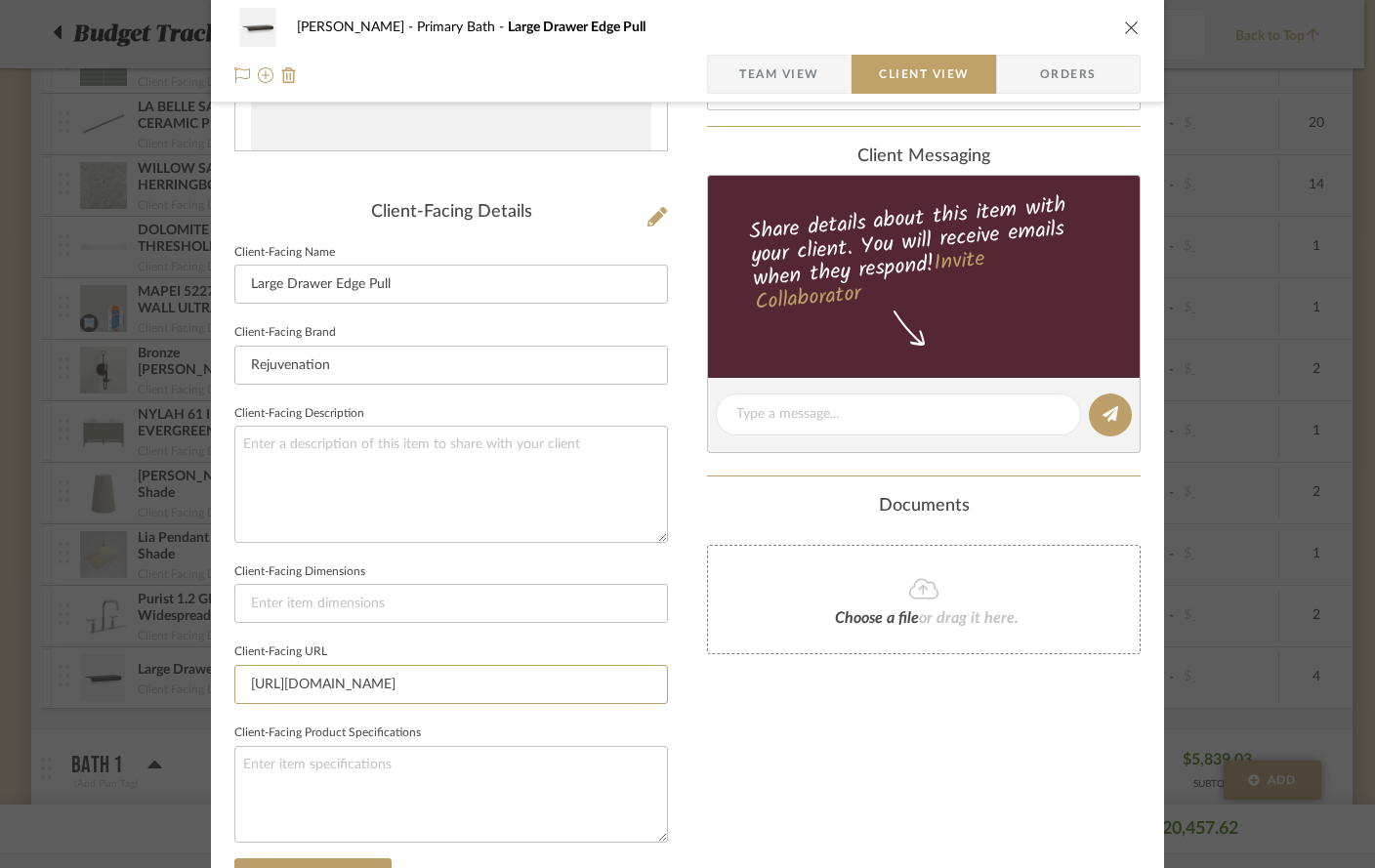 scroll, scrollTop: 0, scrollLeft: 0, axis: both 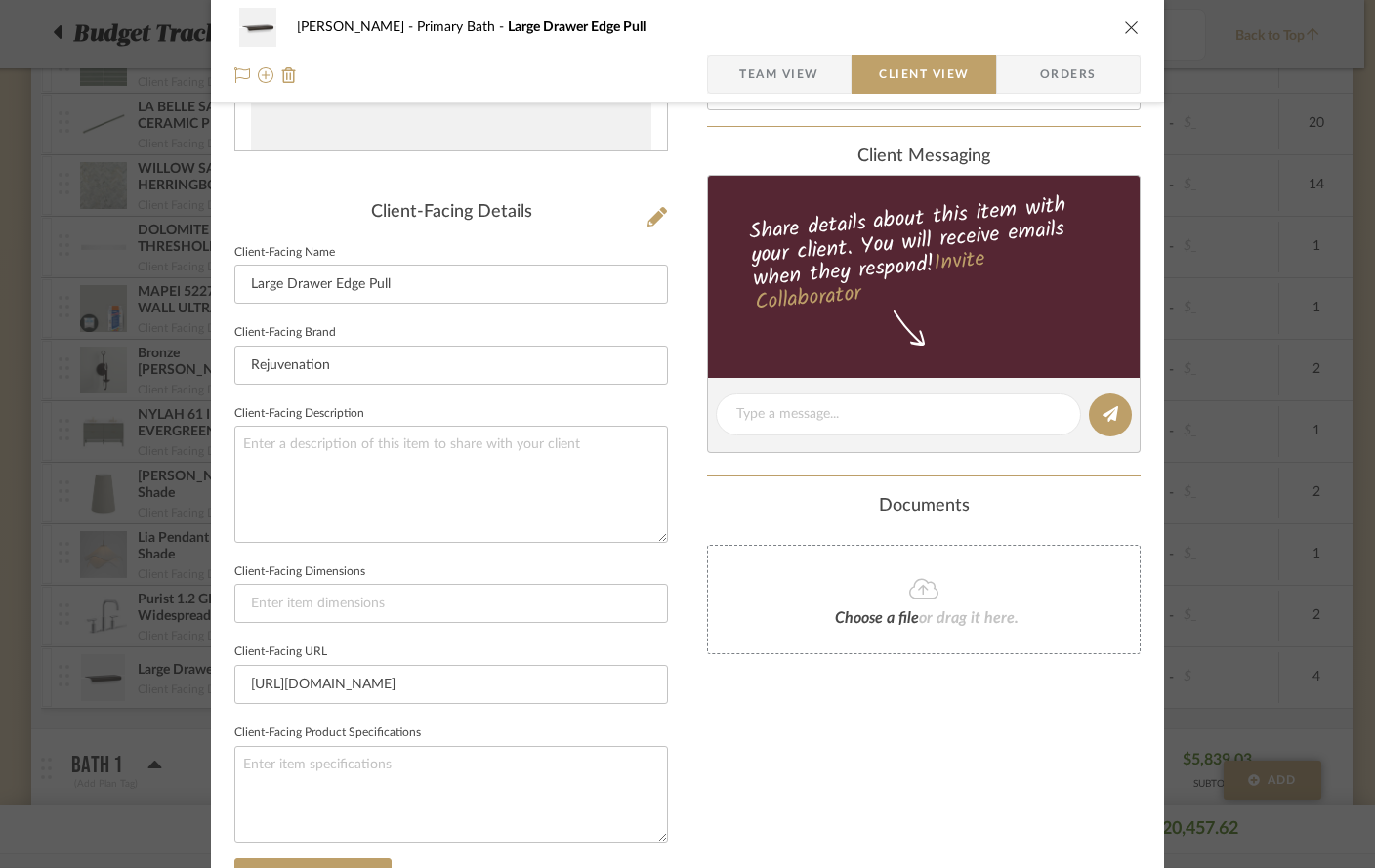 click at bounding box center [1132, 27] 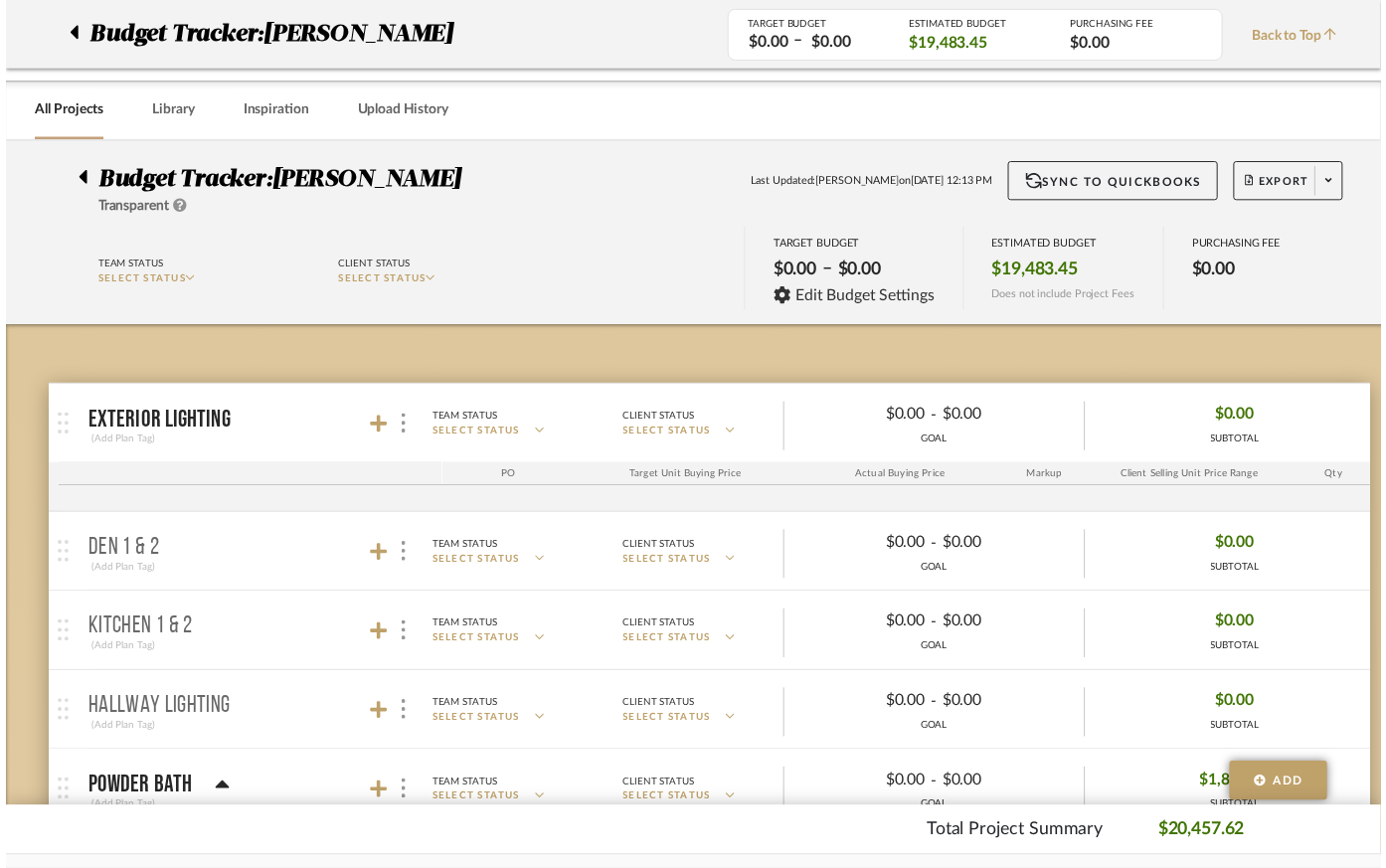 scroll, scrollTop: 1721, scrollLeft: 11, axis: both 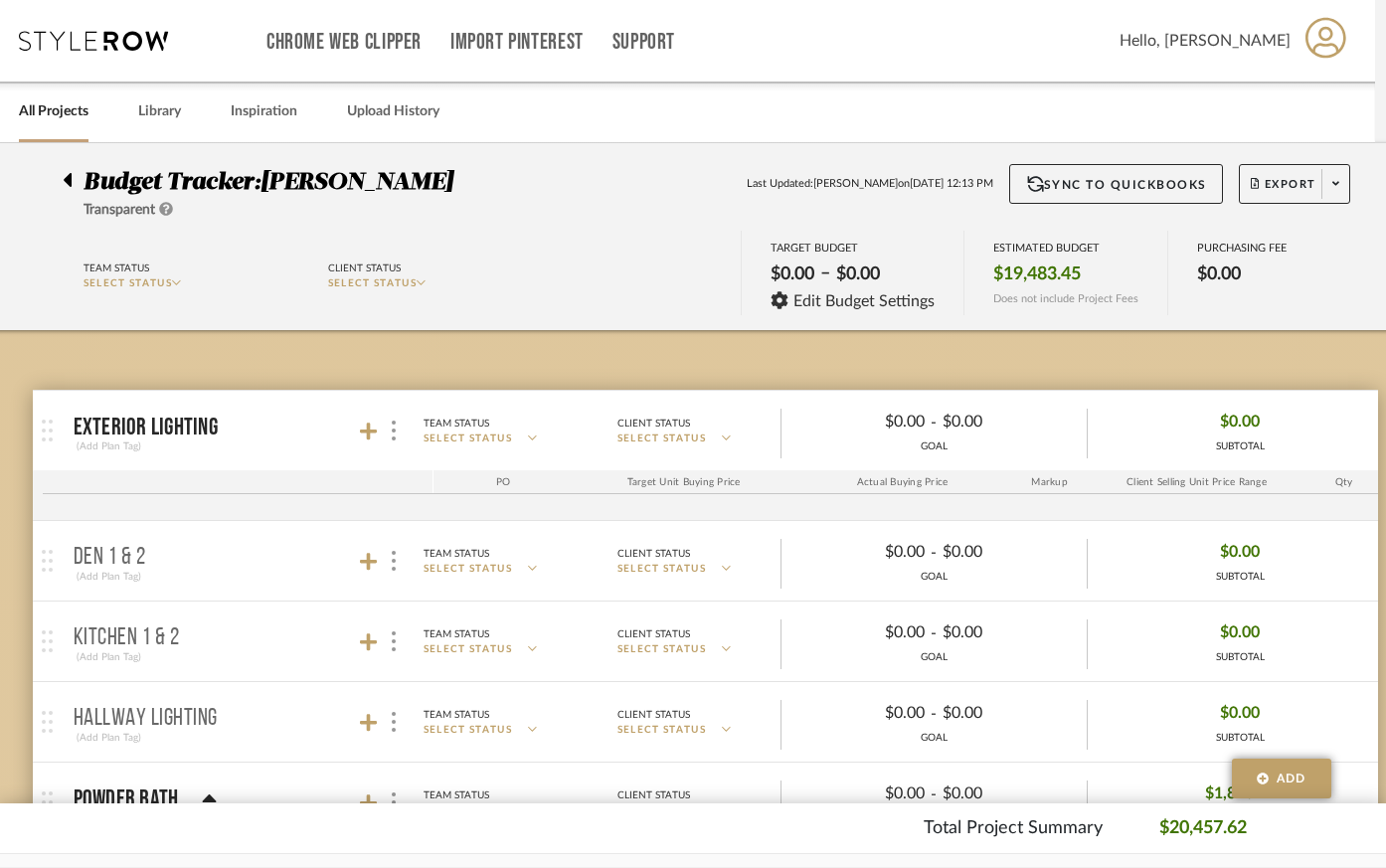 click on "Den 1 & 2   (Add Plan Tag)" at bounding box center (249, 561) 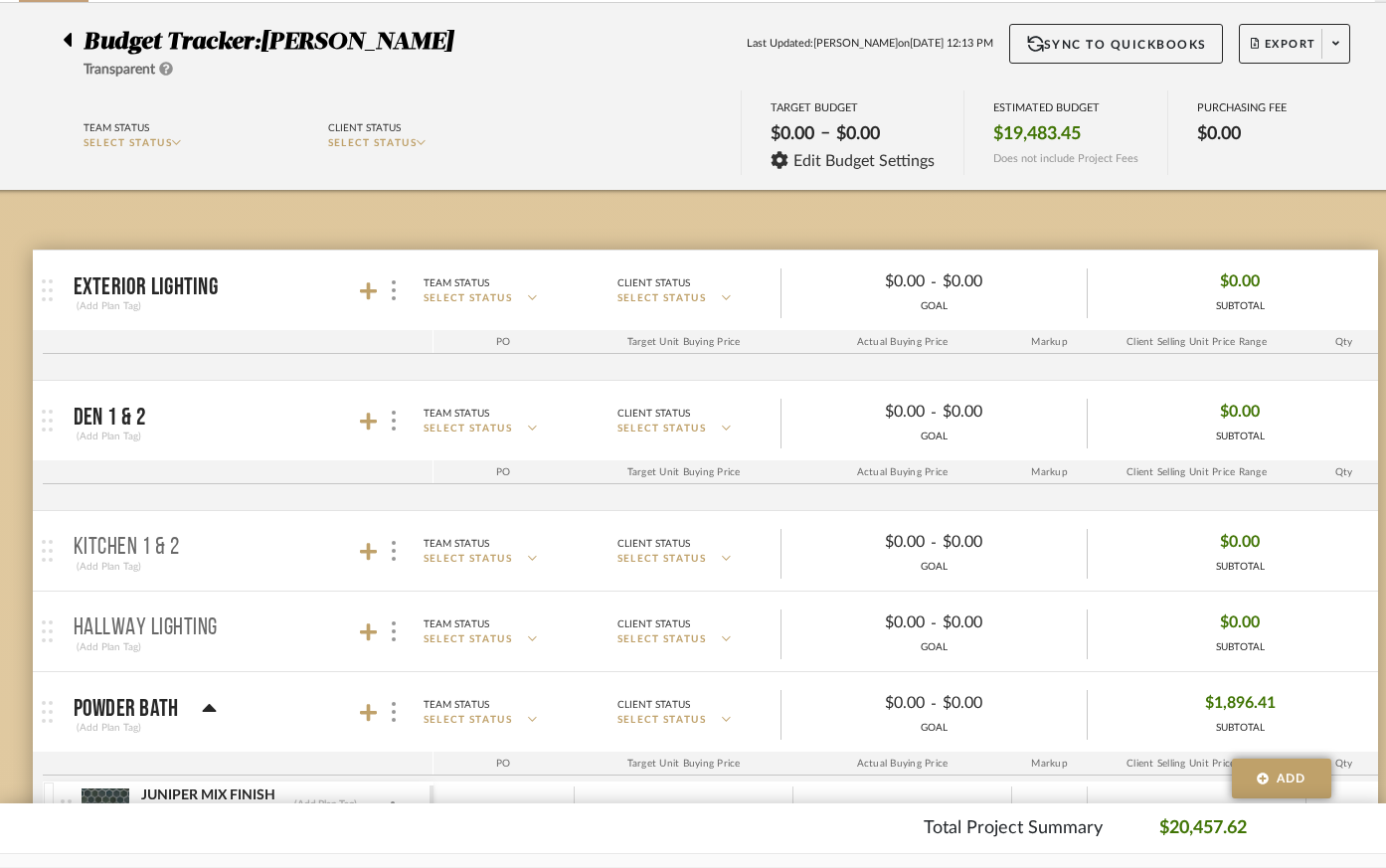 scroll, scrollTop: 170, scrollLeft: 11, axis: both 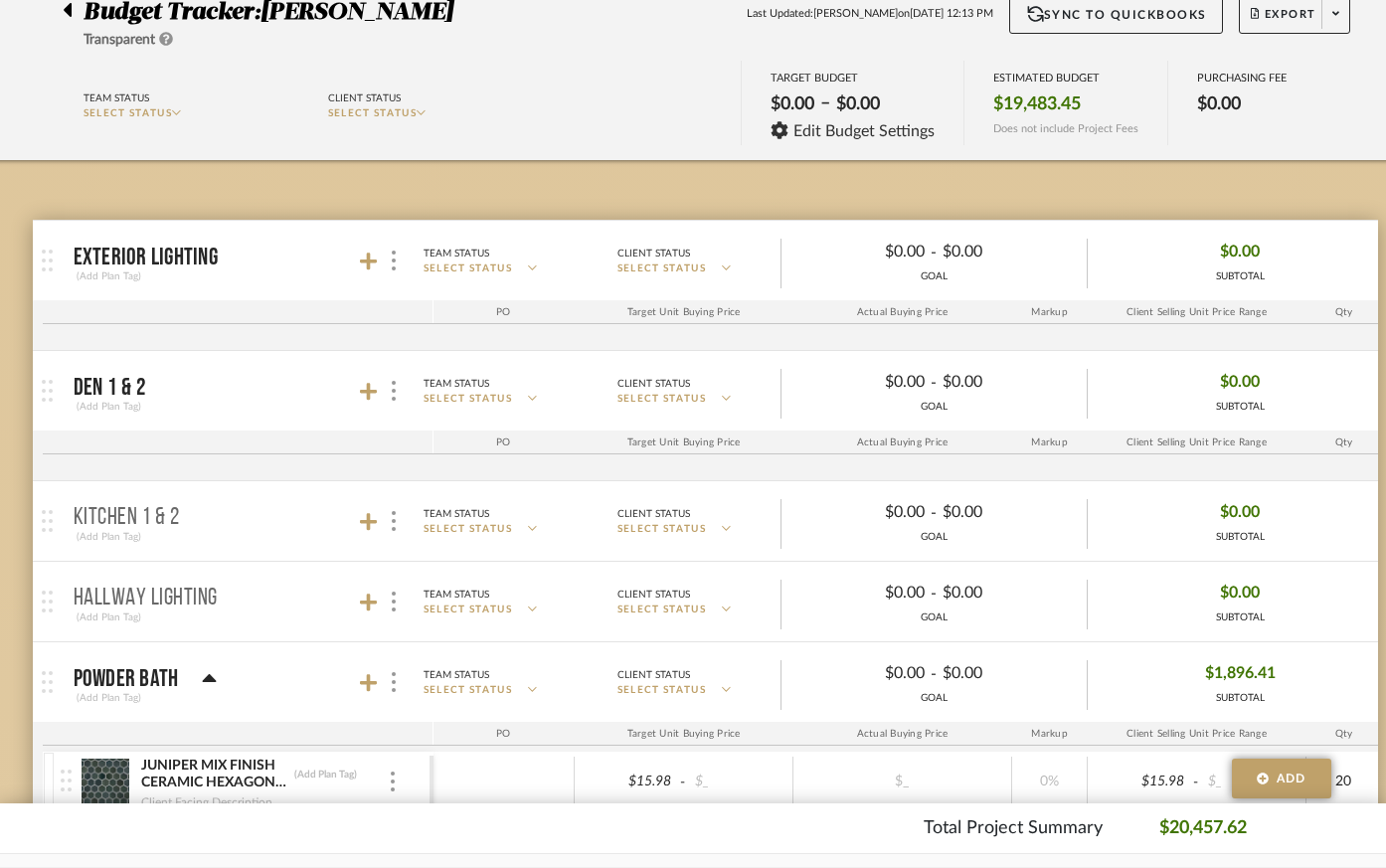 click on "Exterior Lighting" at bounding box center [145, 258] 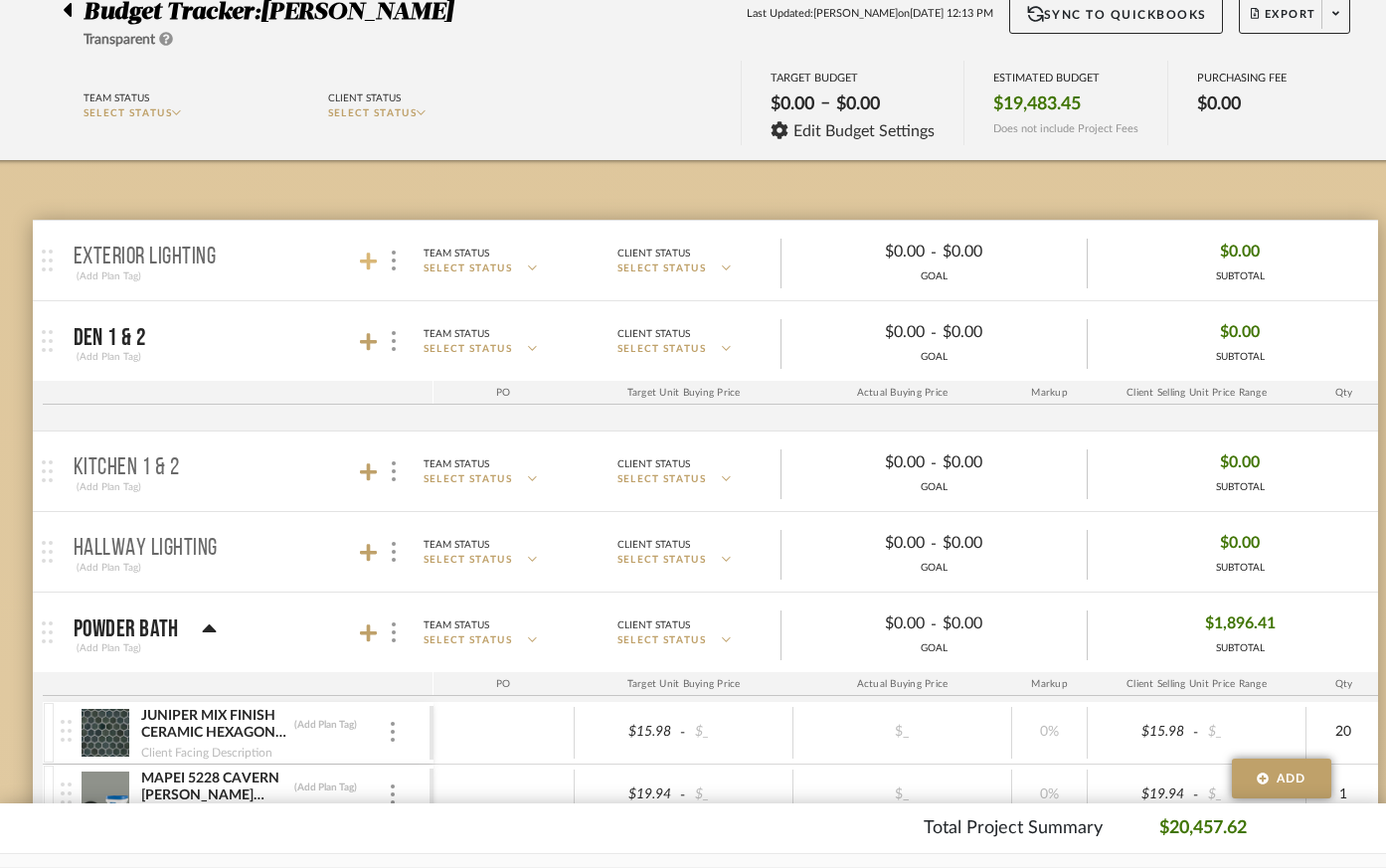 click 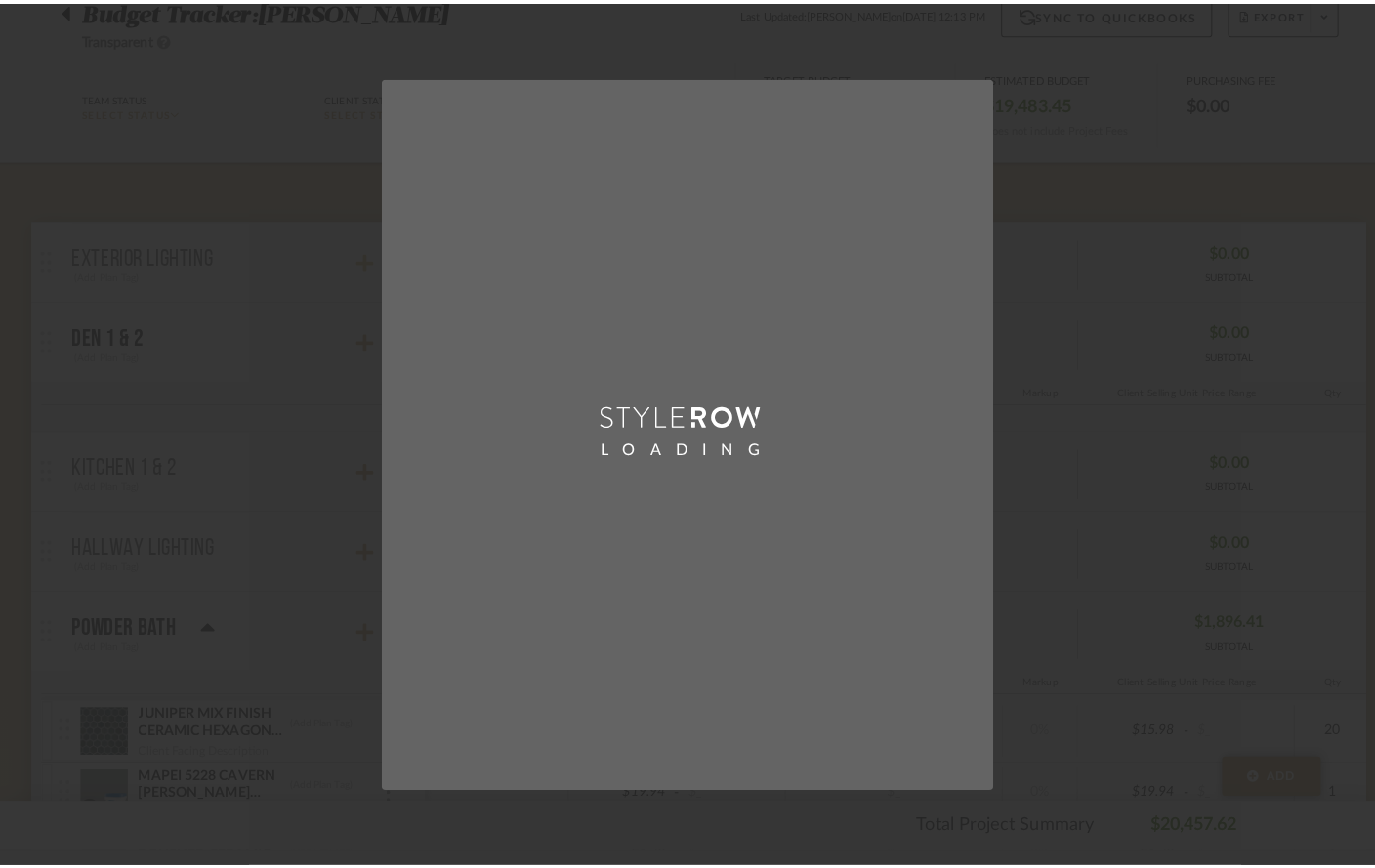 scroll, scrollTop: 0, scrollLeft: 0, axis: both 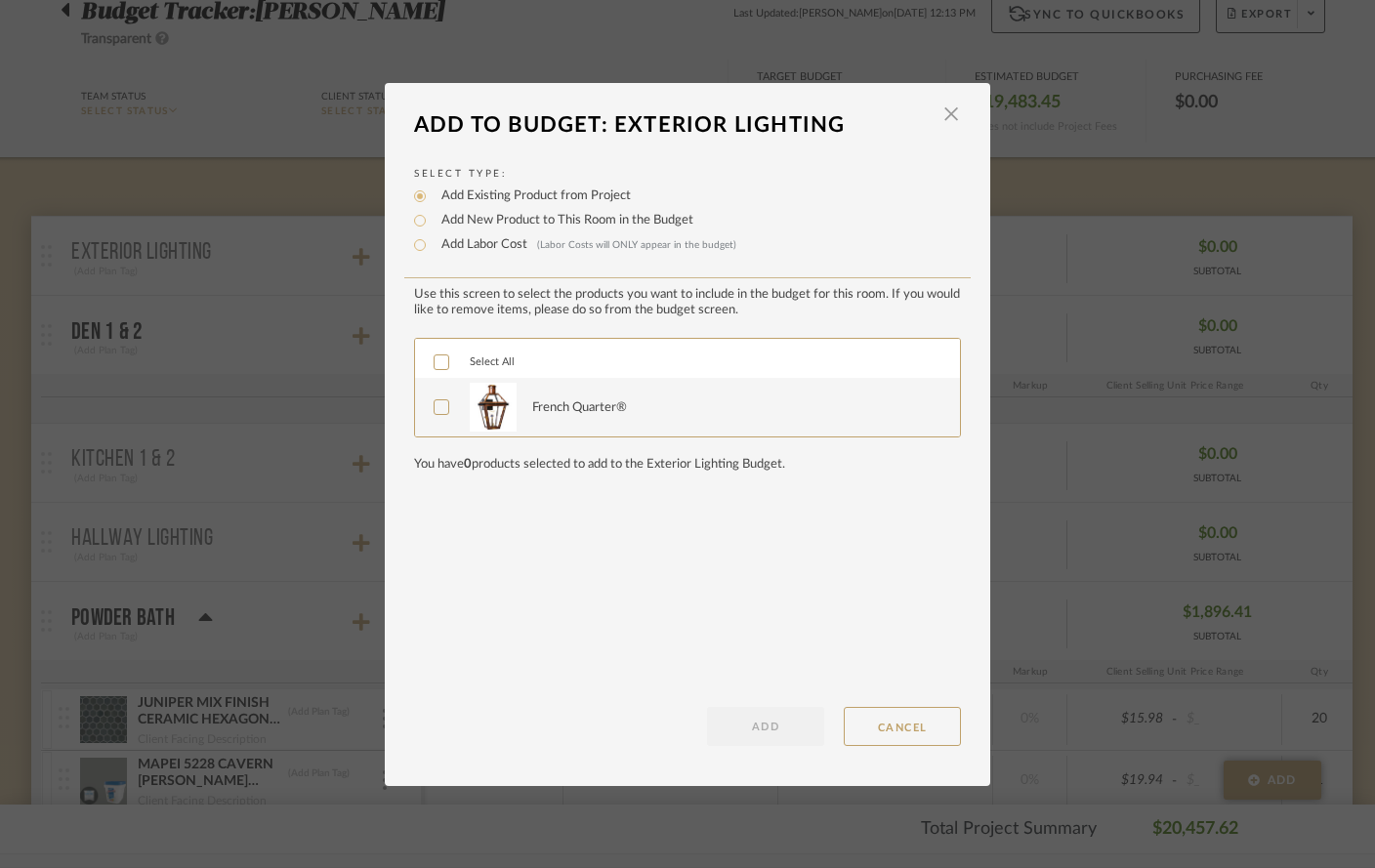 click 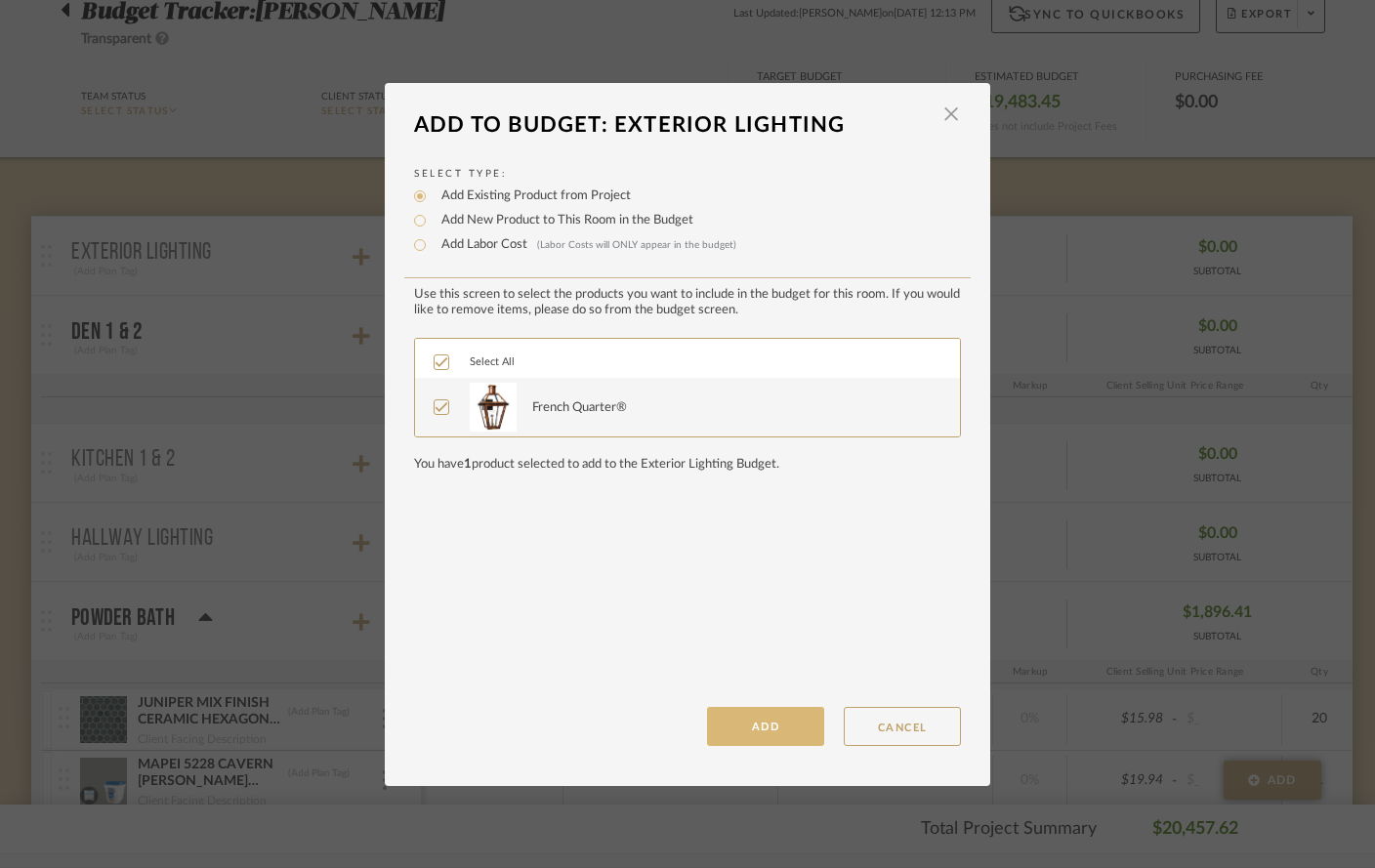 click on "ADD" at bounding box center [766, 726] 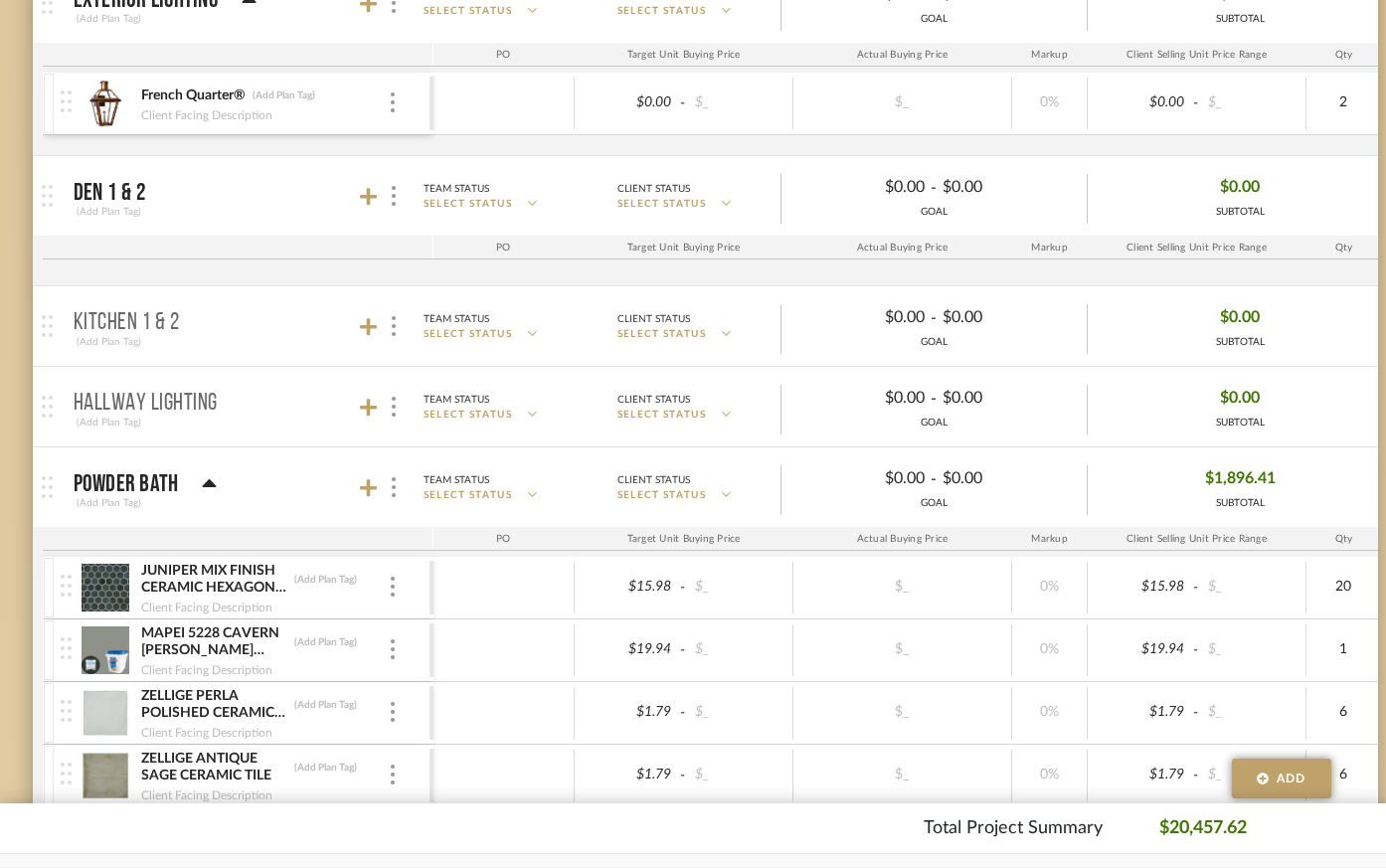 scroll, scrollTop: 434, scrollLeft: 11, axis: both 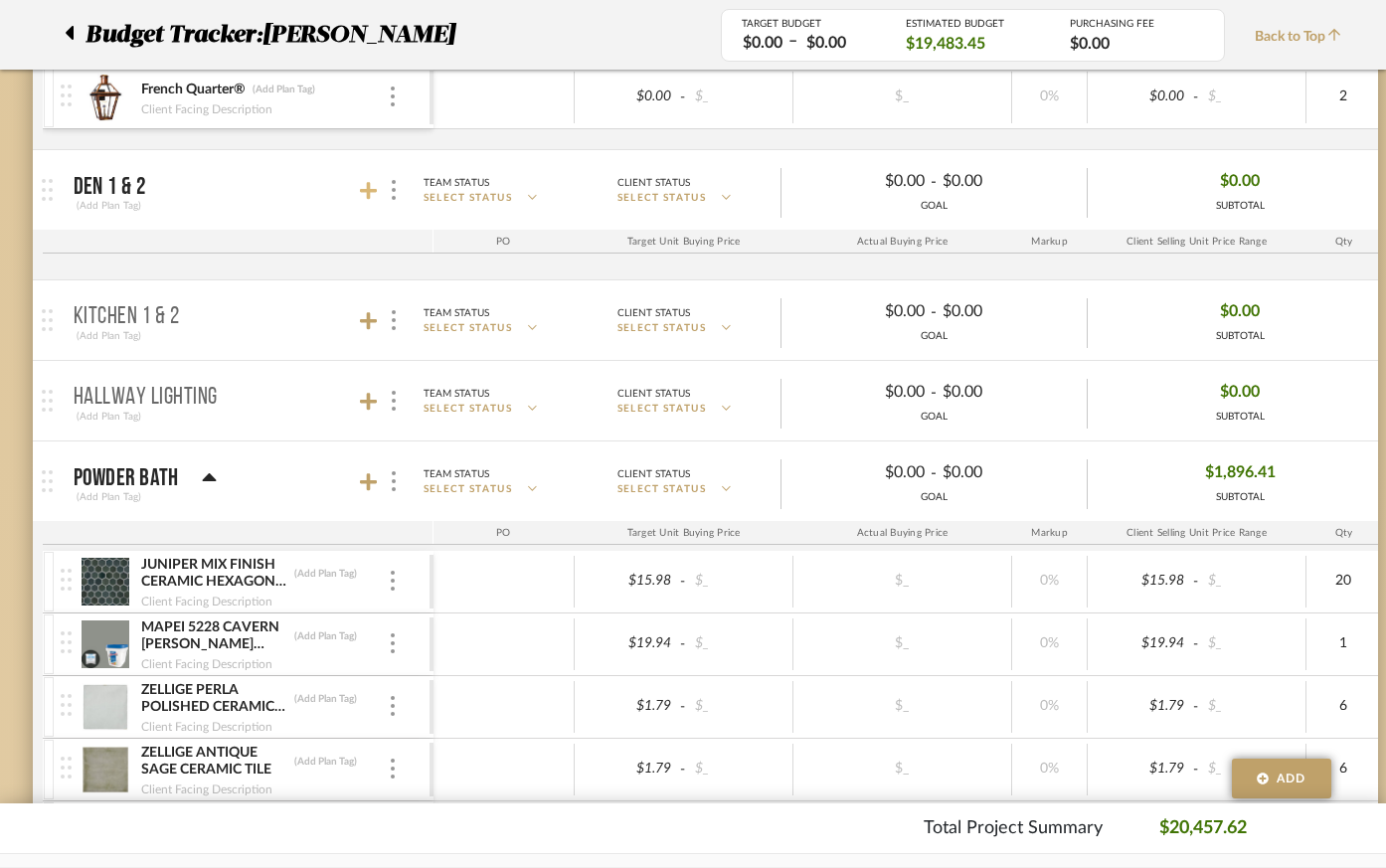 click 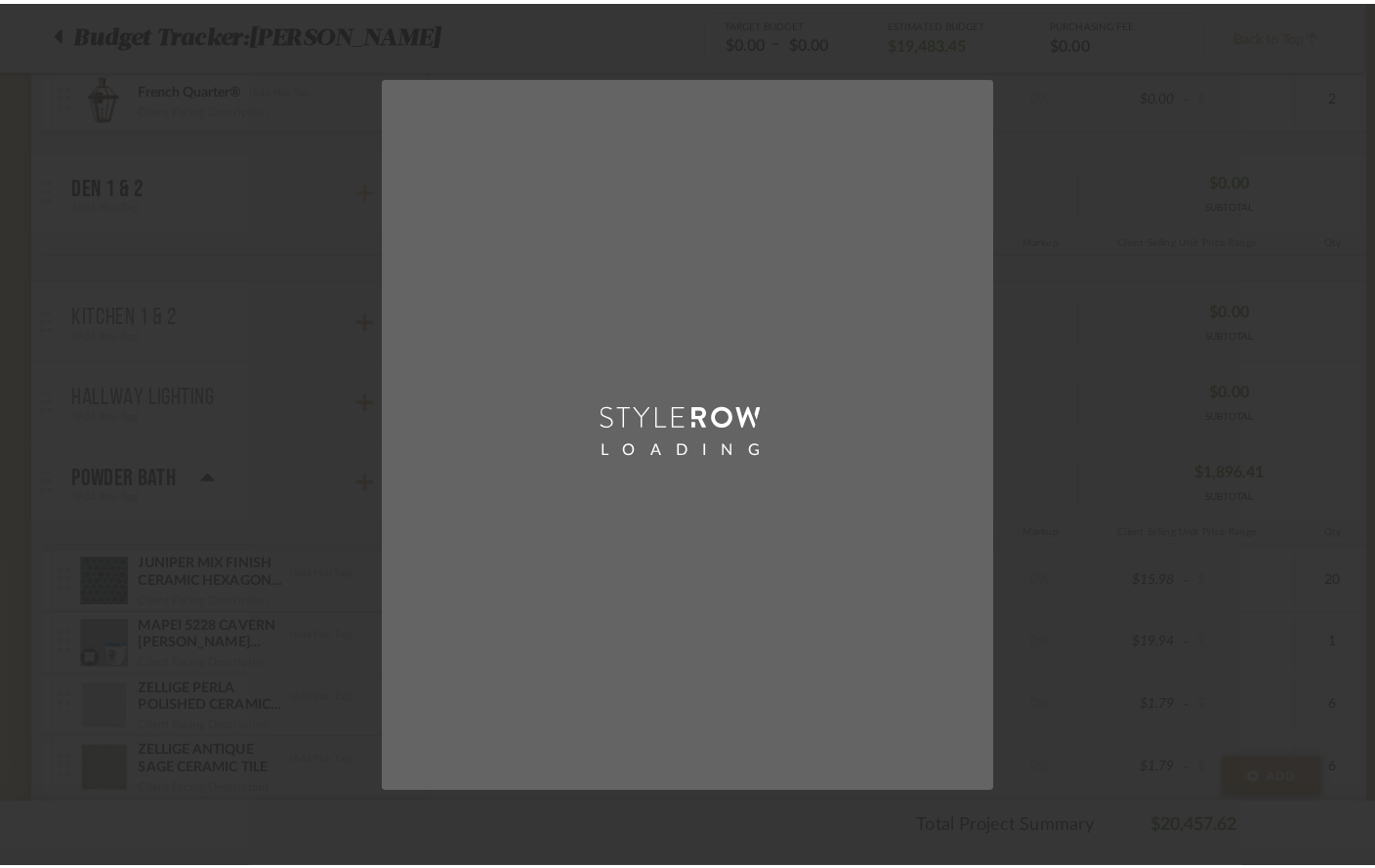 scroll, scrollTop: 0, scrollLeft: 0, axis: both 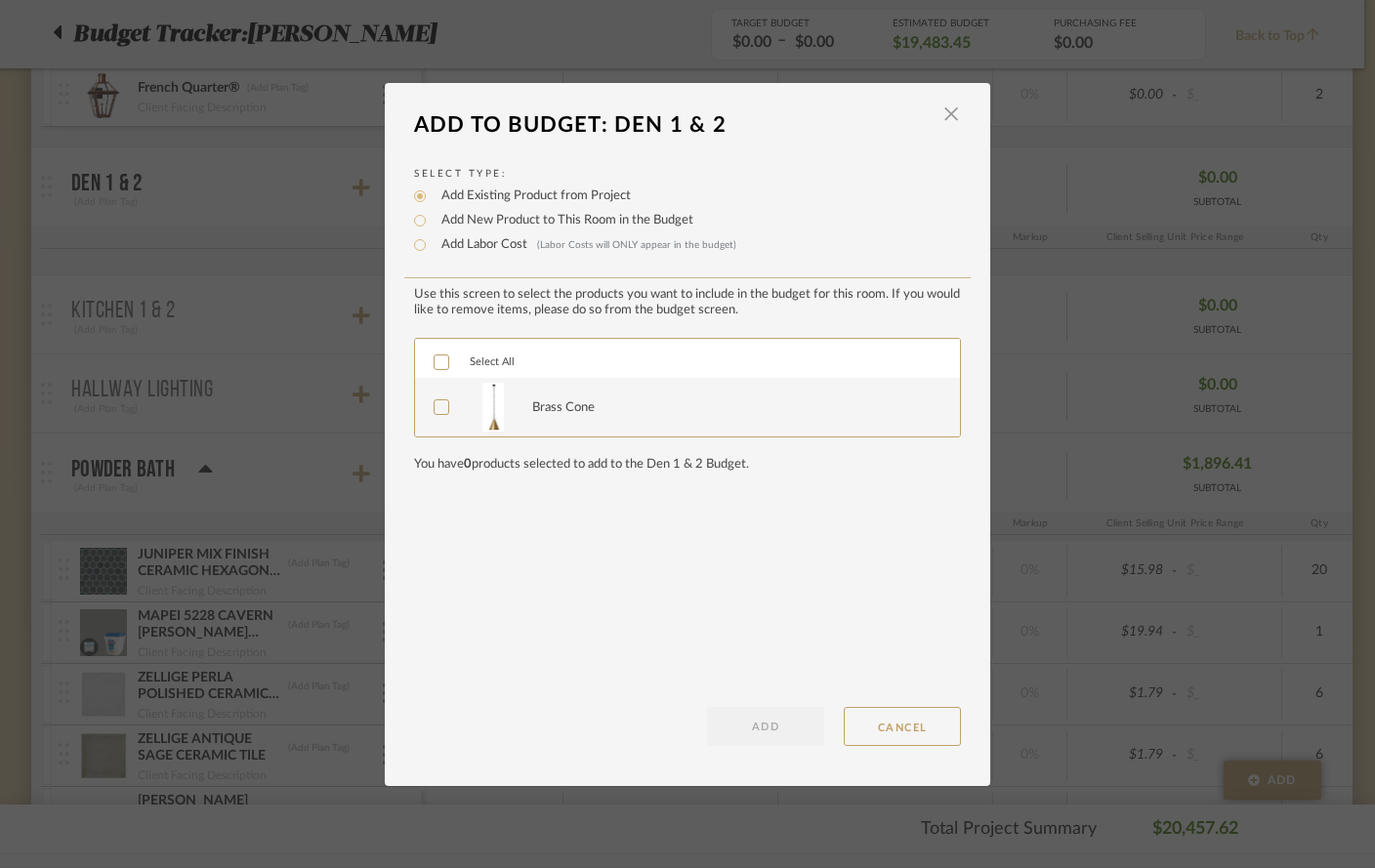 click 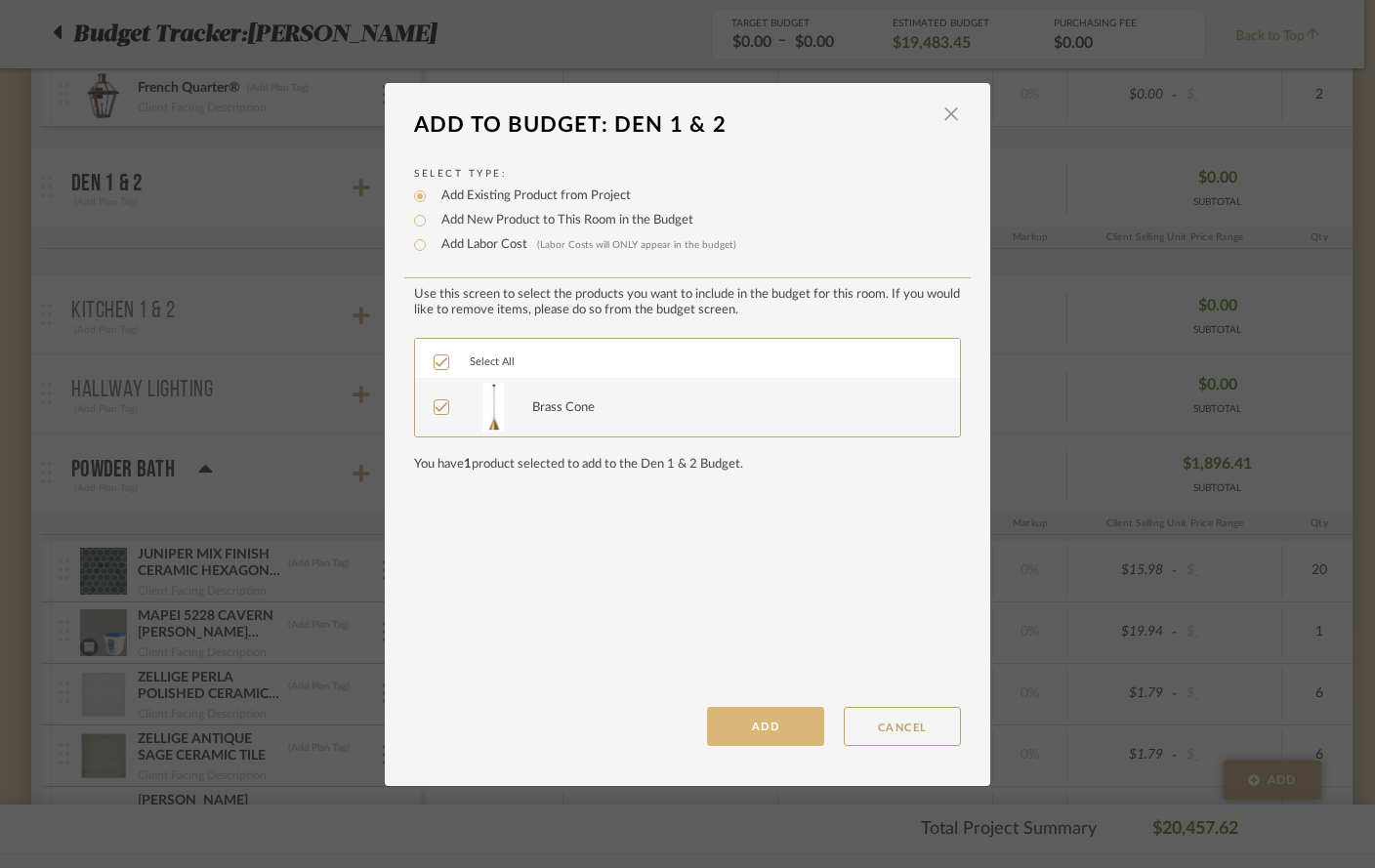 click on "ADD" at bounding box center [766, 726] 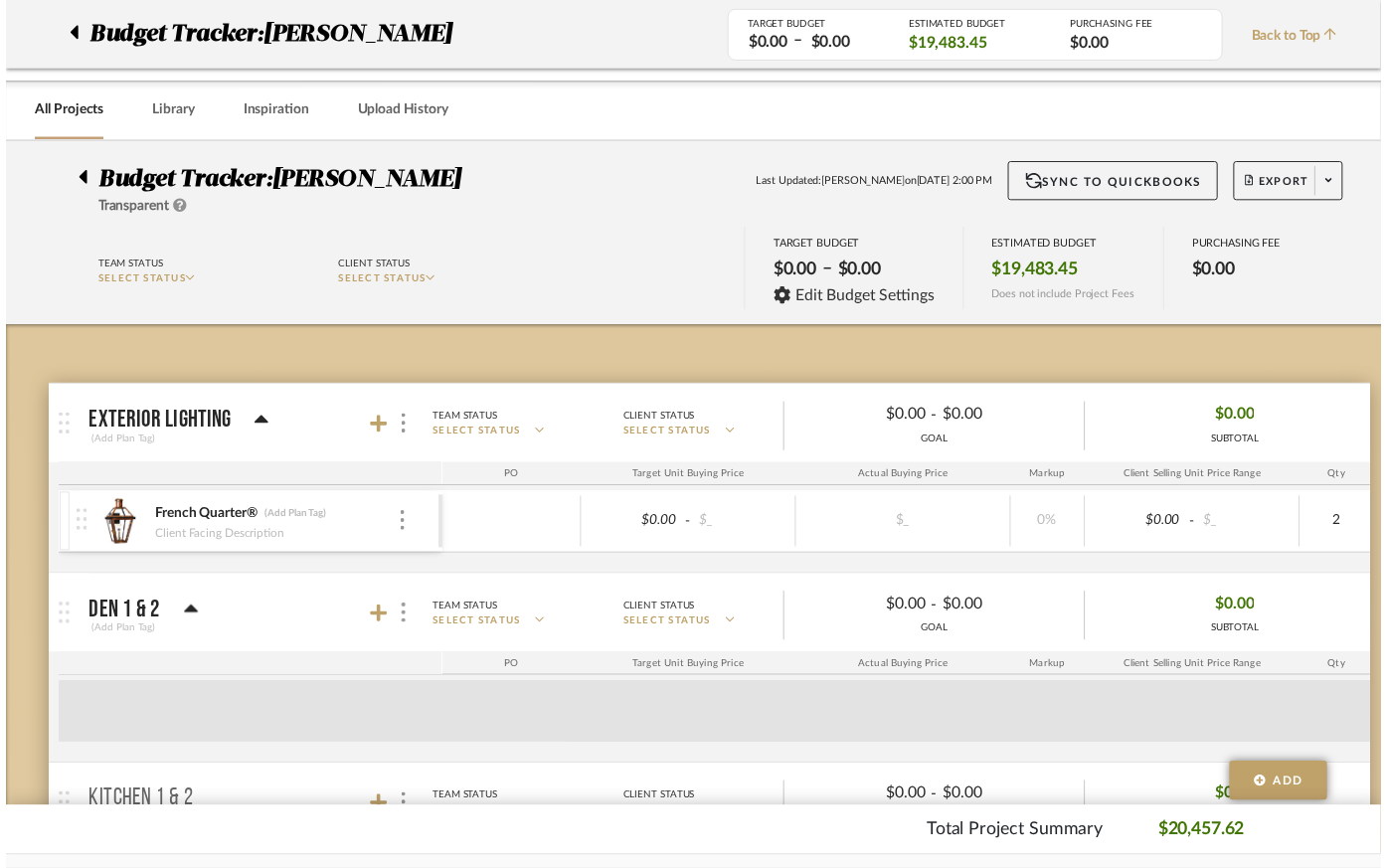 scroll, scrollTop: 434, scrollLeft: 11, axis: both 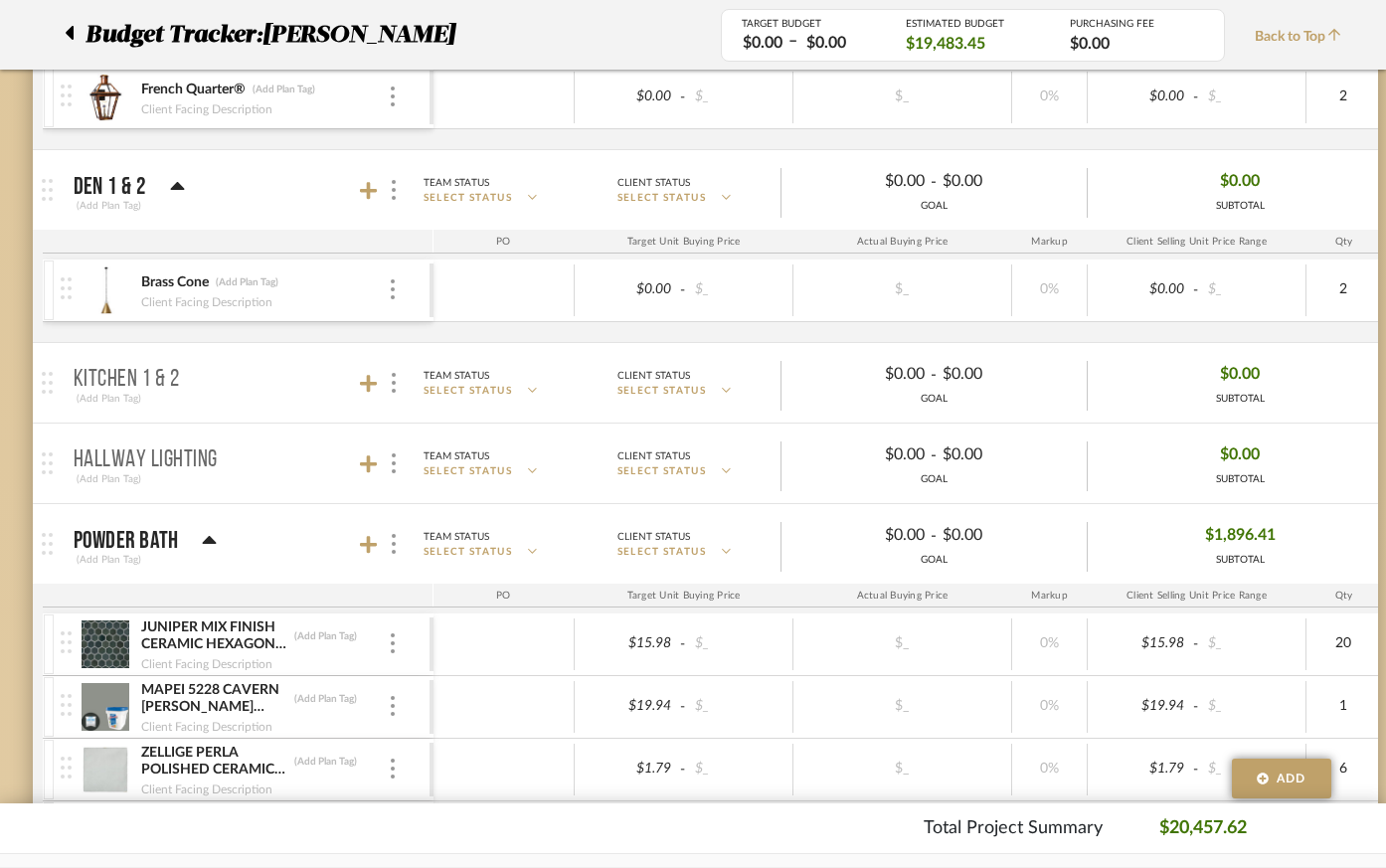 click at bounding box center (105, 290) 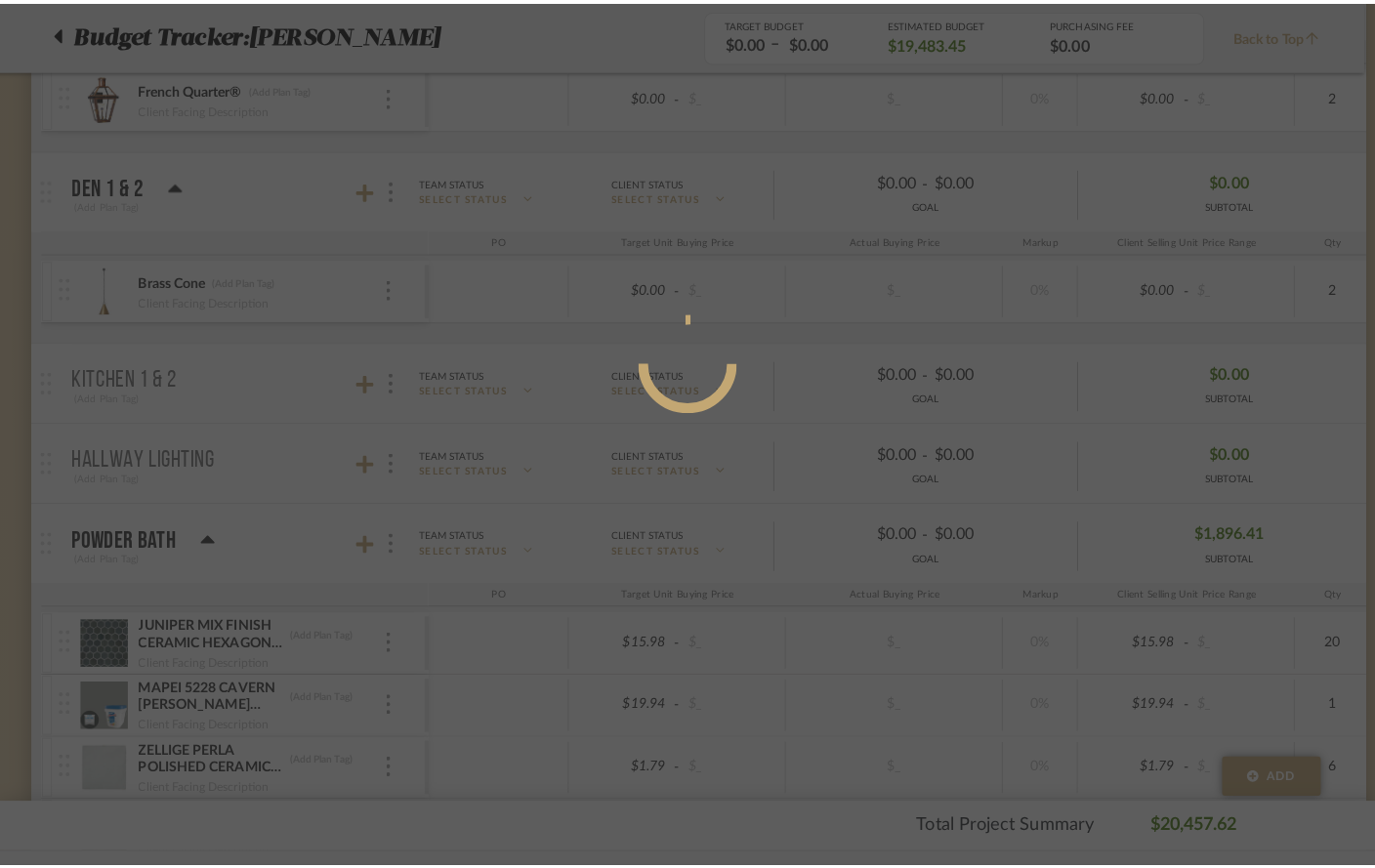 scroll, scrollTop: 0, scrollLeft: 0, axis: both 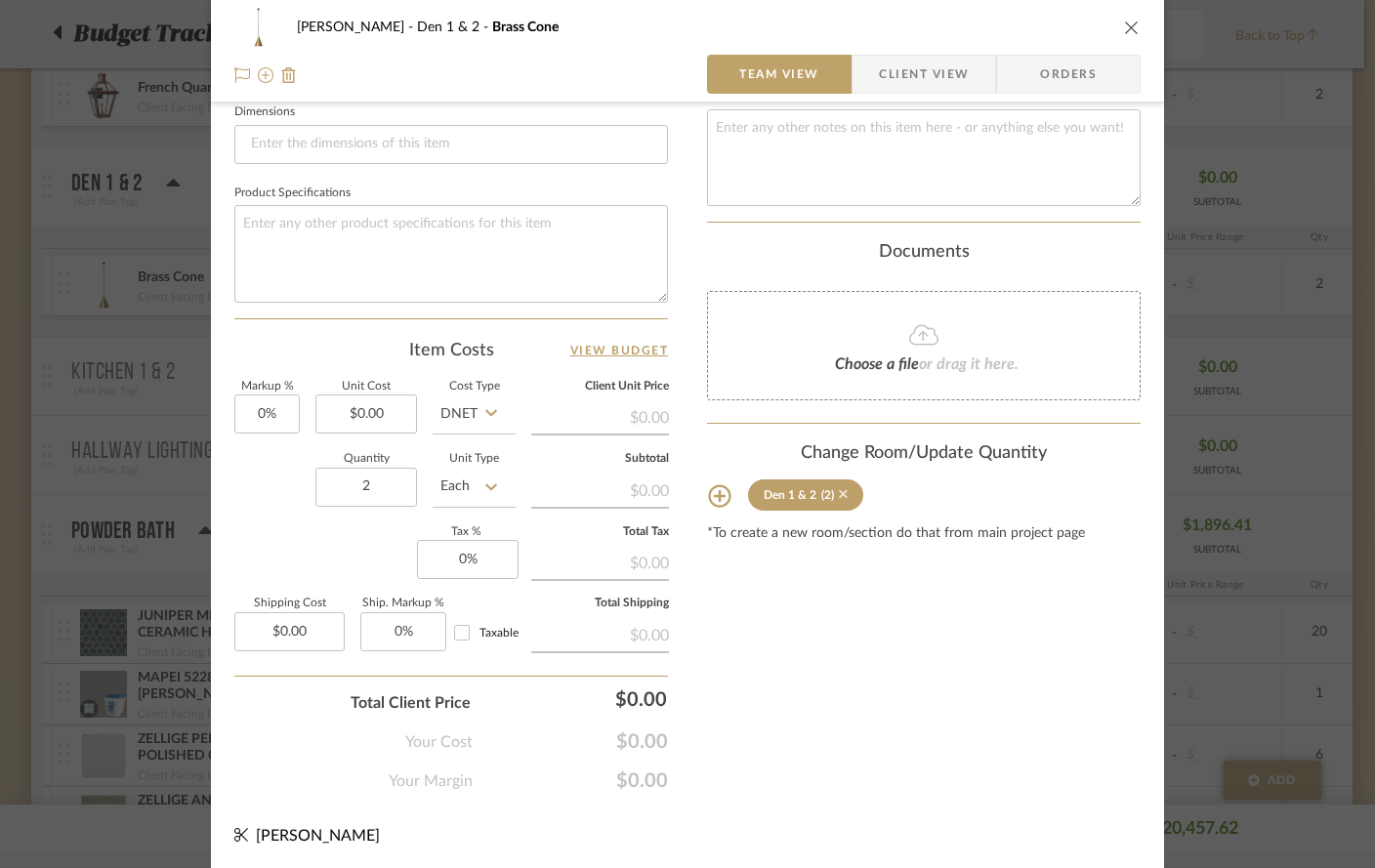 click 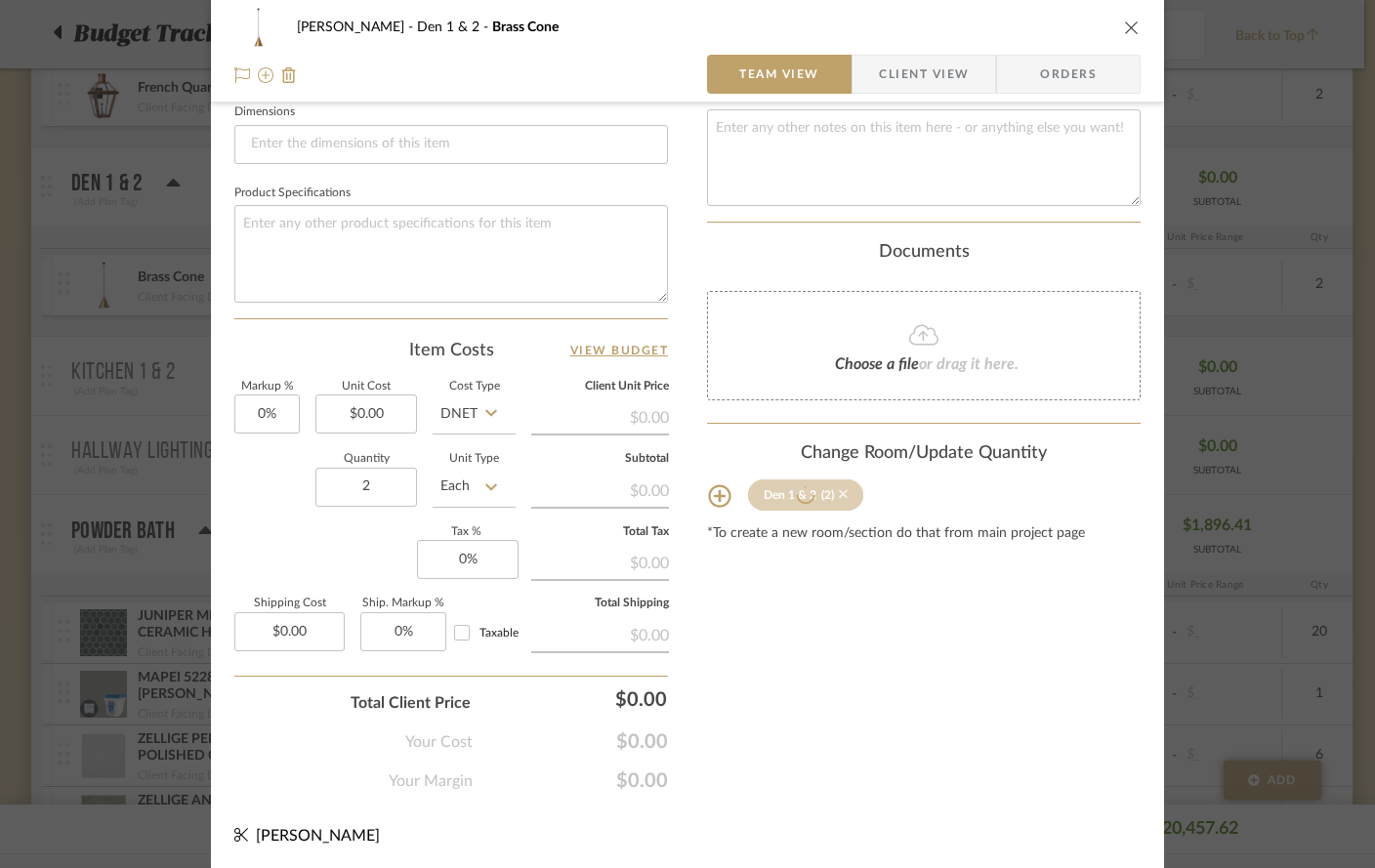 type 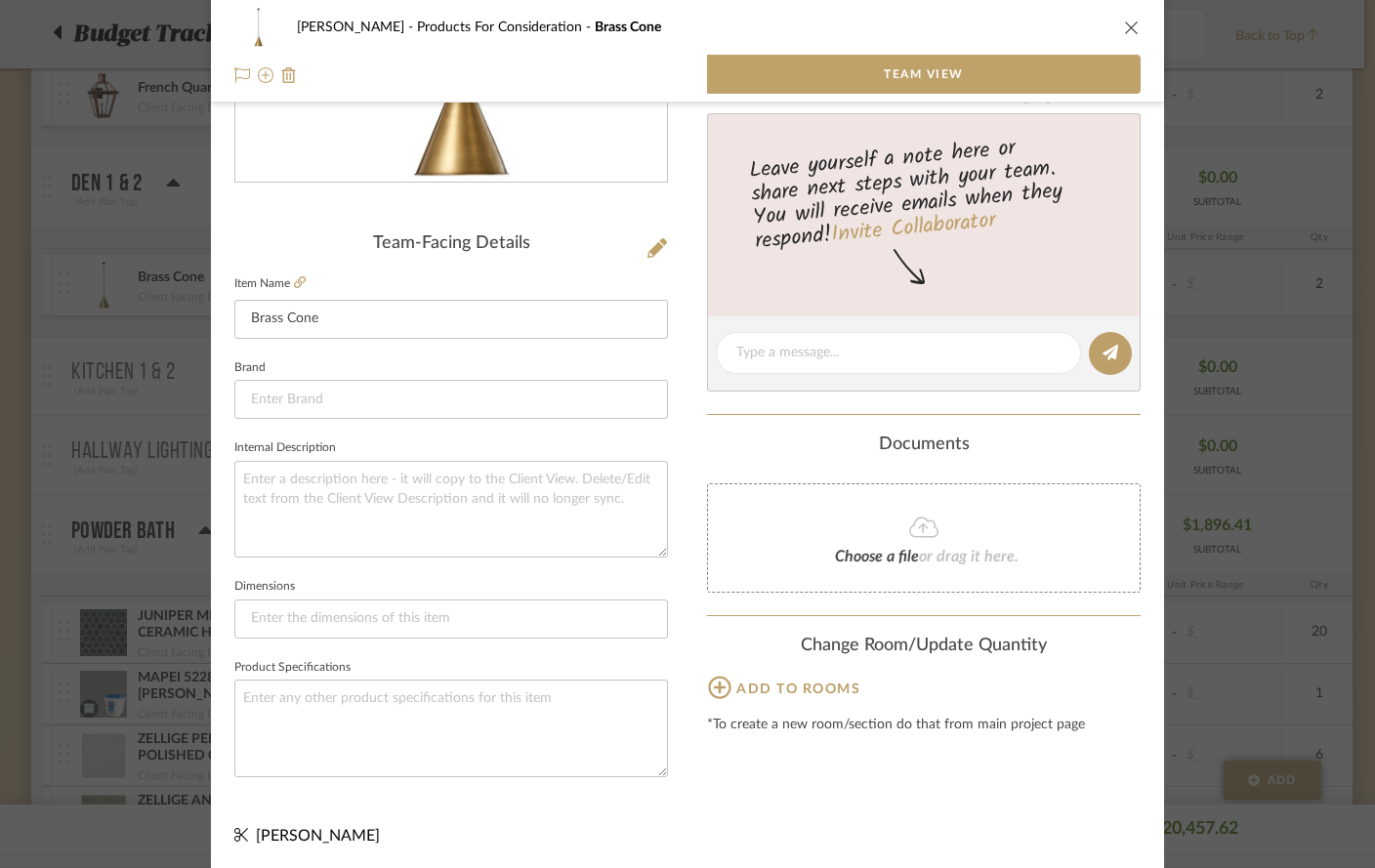 click on "Documents  Choose a file  or drag it here." 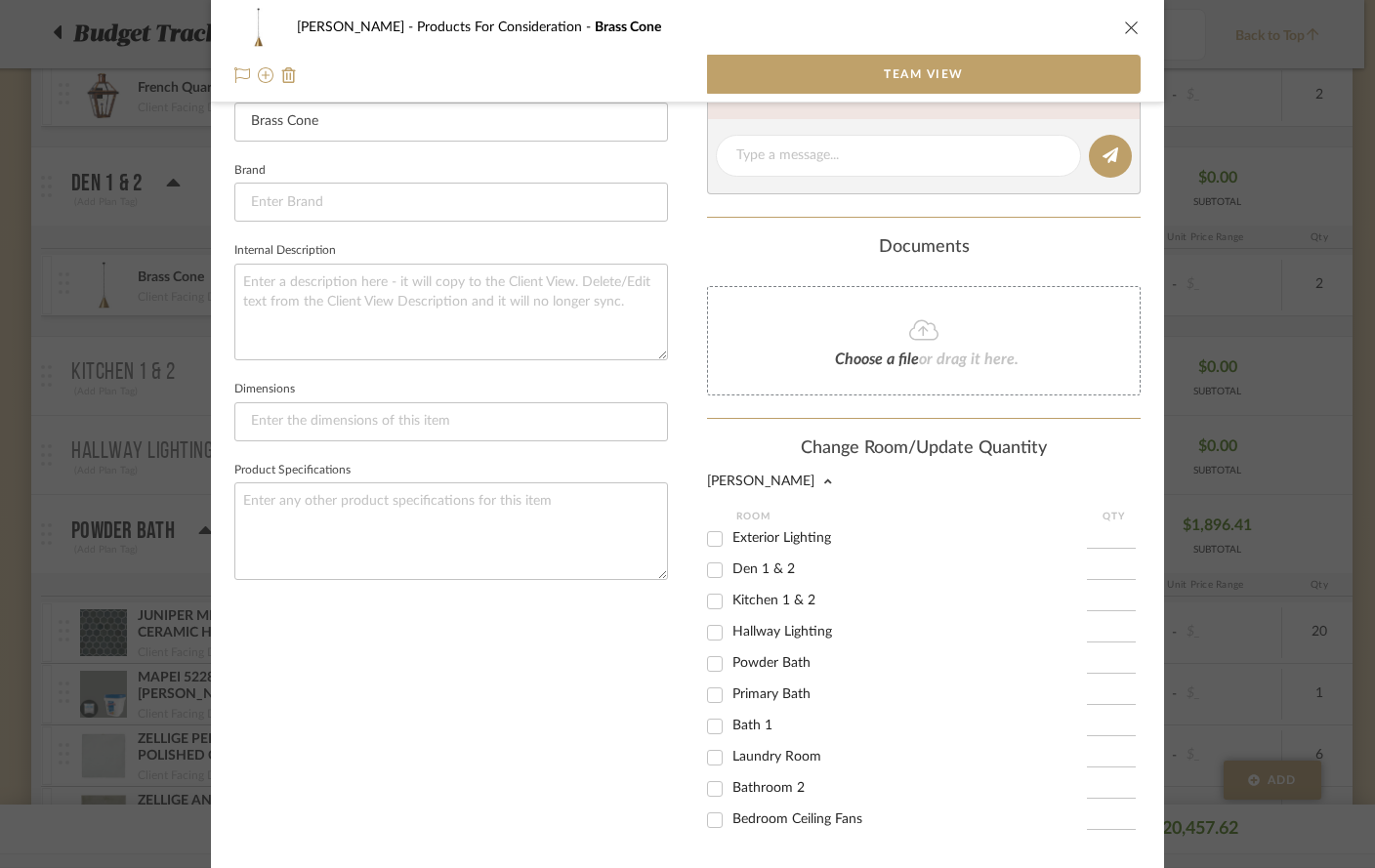 scroll, scrollTop: 751, scrollLeft: 0, axis: vertical 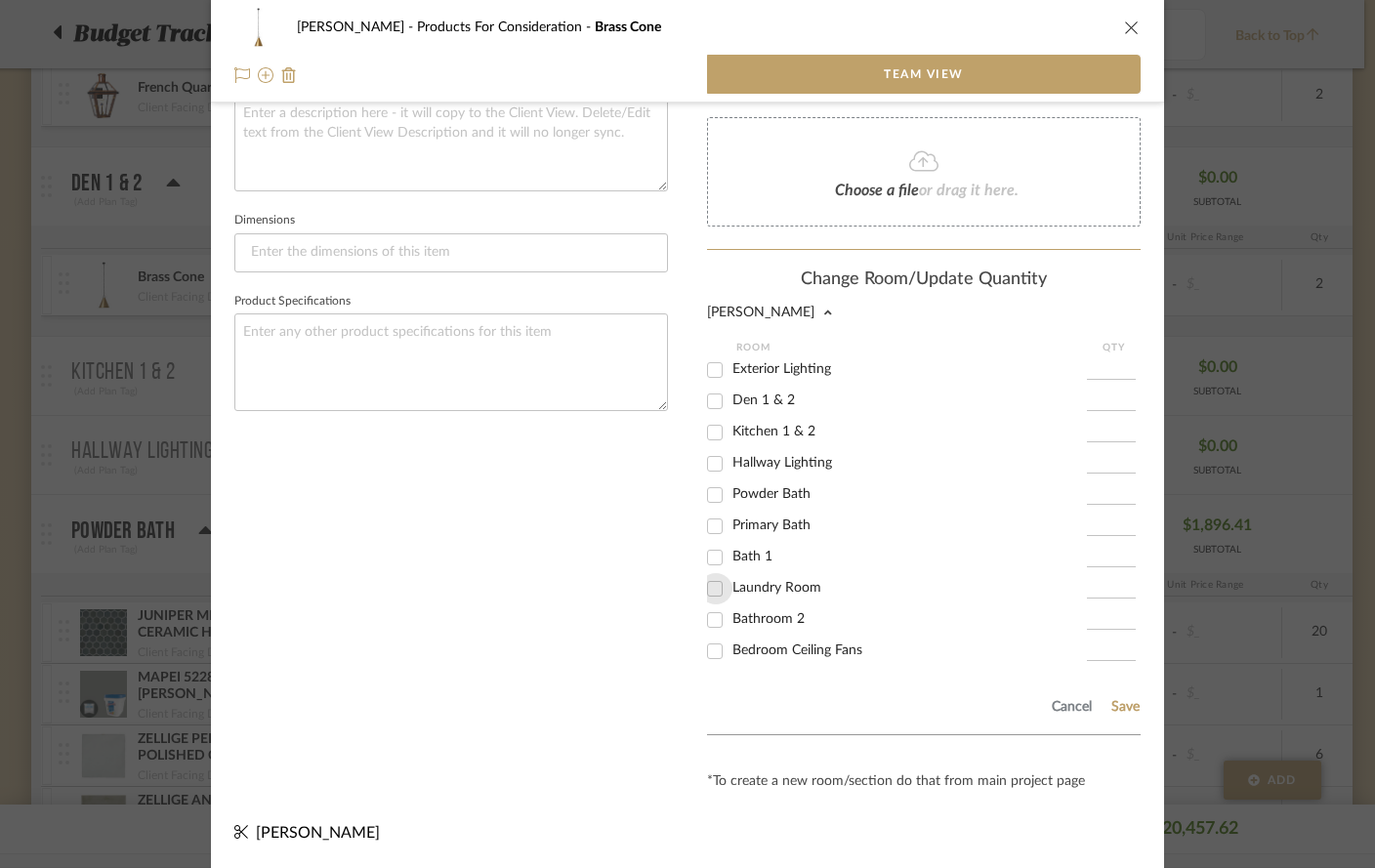click on "Laundry Room" at bounding box center [715, 589] 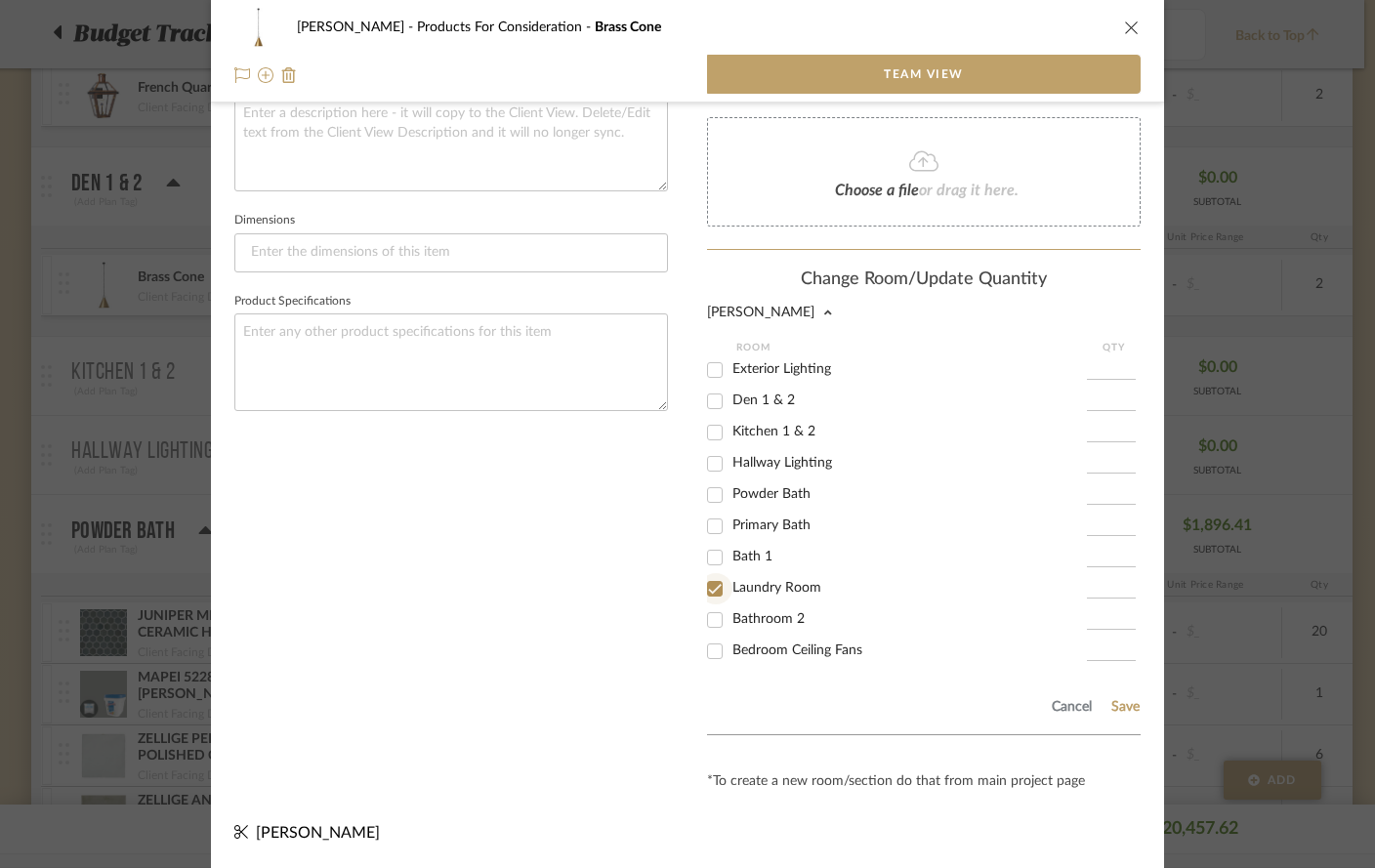 checkbox on "true" 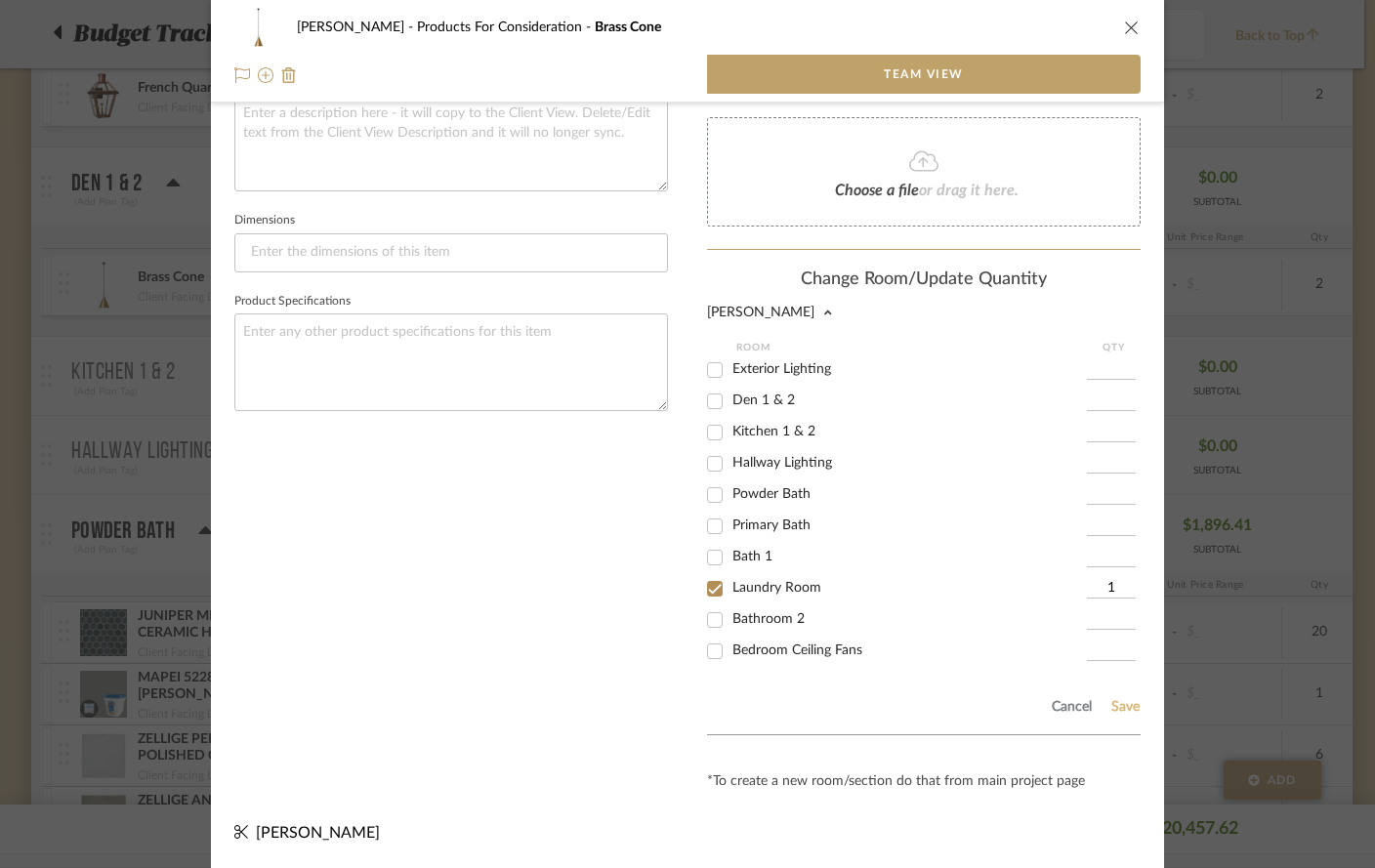 click on "Save" 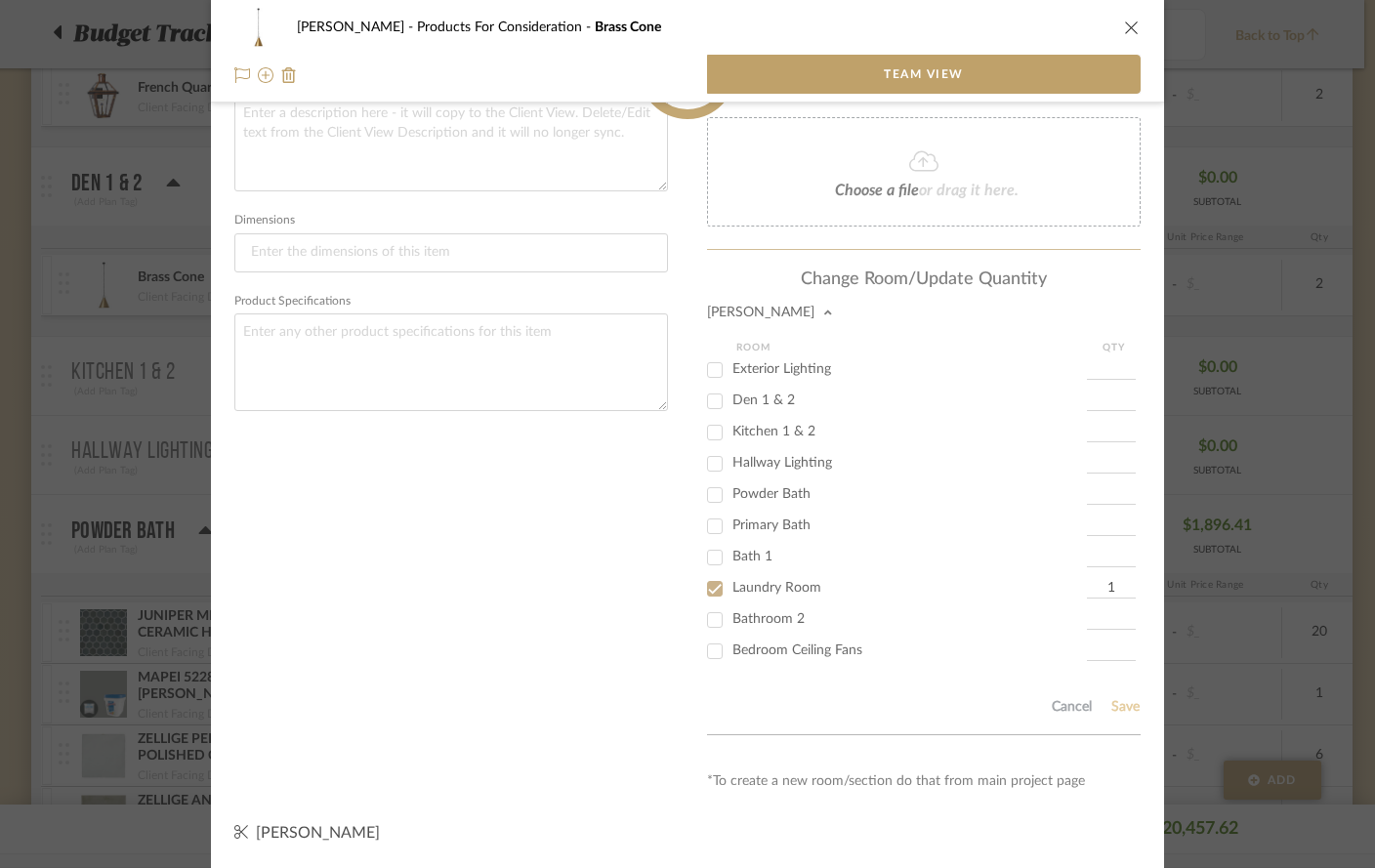 type 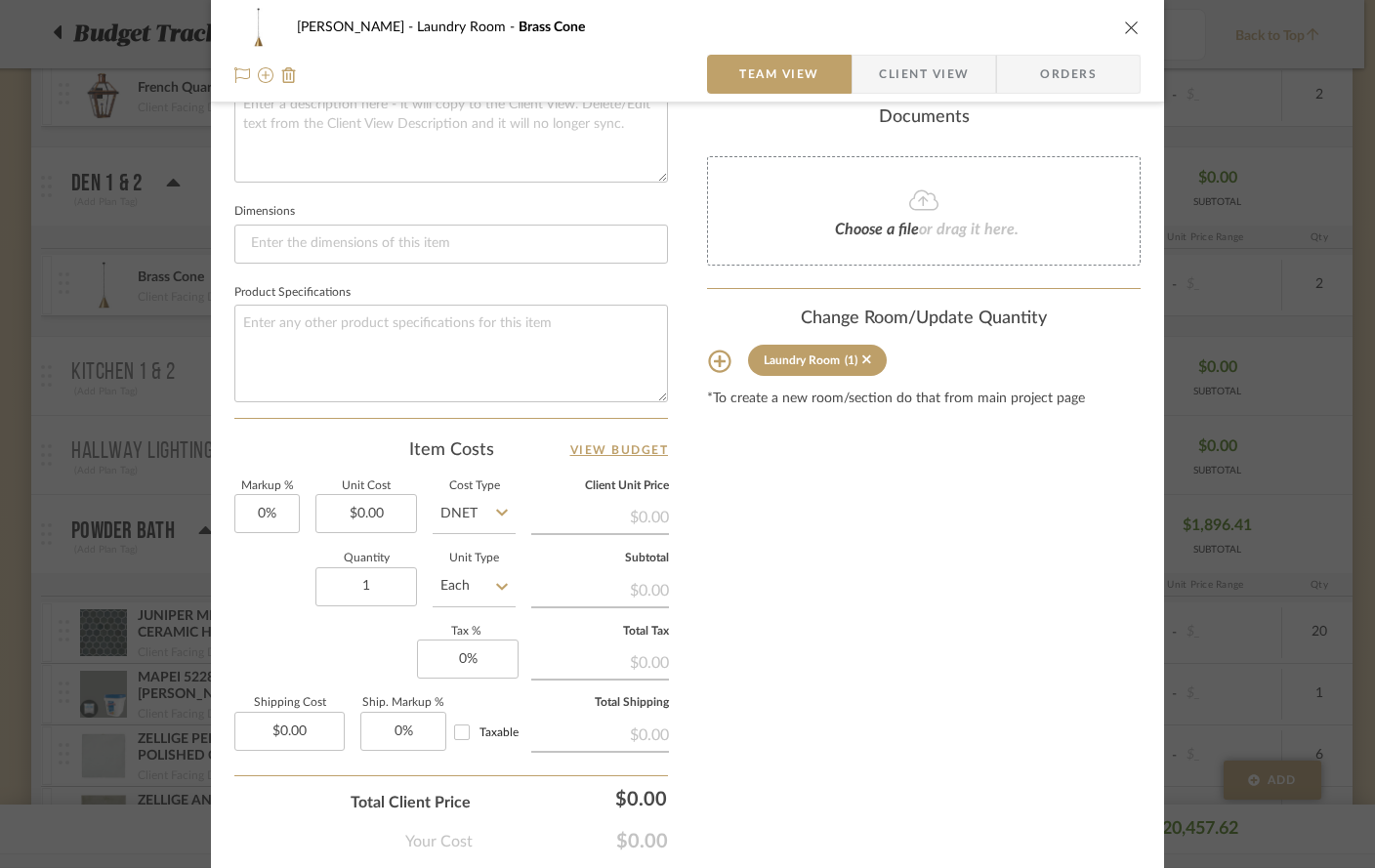 type 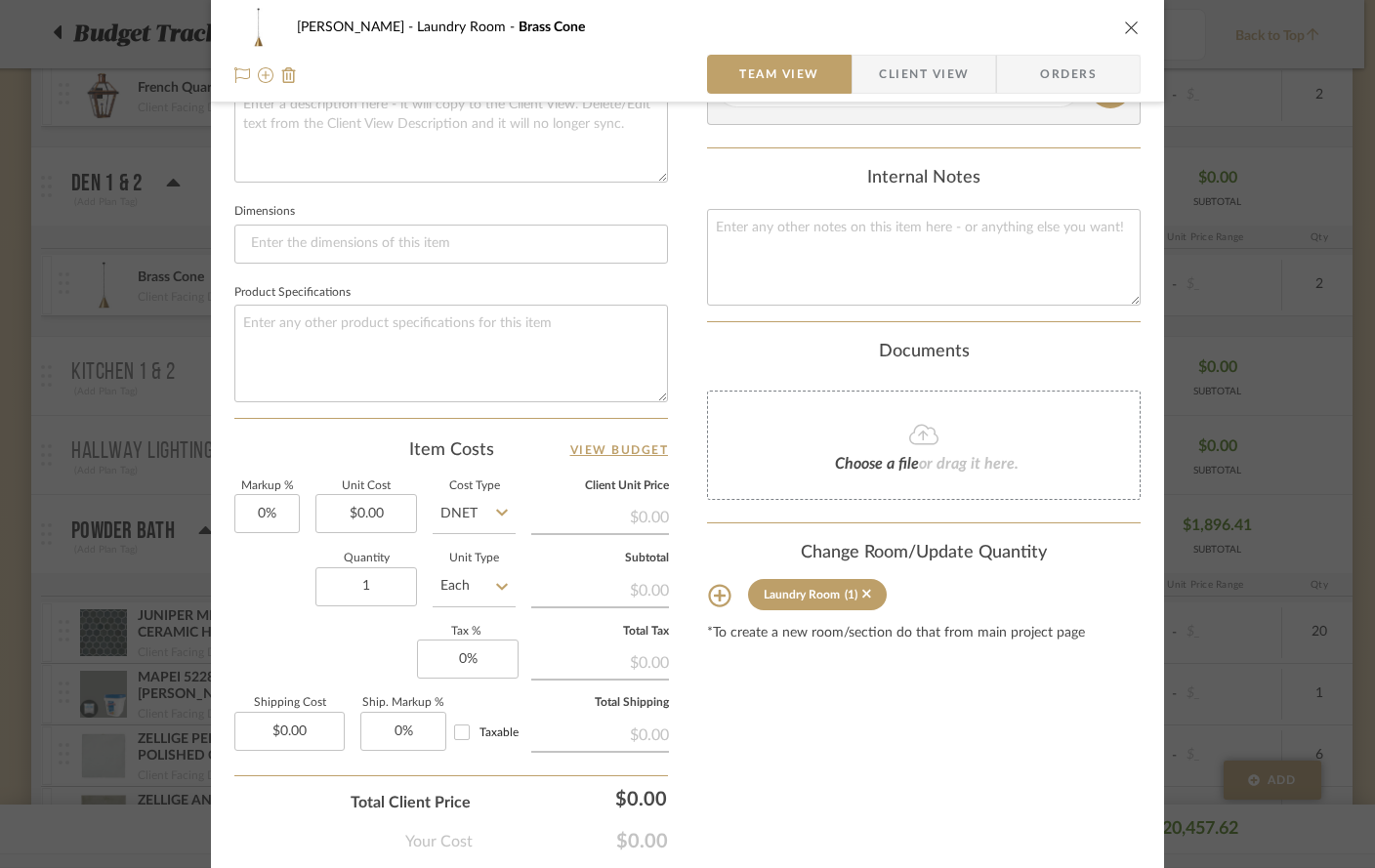 click on "[PERSON_NAME] Laundry Room Brass Cone Team View Client View Orders  Team-Facing Details   Item Name  Brass Cone  Brand   Internal Description   Dimensions   Product Specifications   Item Costs   View Budget   Markup %  0%  Unit Cost  $0.00  Cost Type  DNET  Client Unit Price   $0.00   Quantity  1  Unit Type  Each  Subtotal   $0.00   Tax %  0%  Total Tax   $0.00   Shipping Cost  $0.00  Ship. Markup %  0% Taxable  Total Shipping   $0.00  Total Client Price  $0.00  Your Cost  $0.00  Your Margin  $0.00  Content here copies to Client View - confirm visibility there.  Show in Client Dashboard   Include in Budget   View Budget  Team Status  Lead Time  In Stock Weeks  Est. Min   Est. Max   Due Date   Install Date  Tasks / To-Dos /  team Messaging  Leave yourself a note here or share next steps with your team. You will receive emails when they
respond!  Invite Collaborator Internal Notes  Documents  Choose a file  or drag it here. Change Room/Update Quantity  Laundry Room  (1)    [PERSON_NAME]" at bounding box center (688, 117) 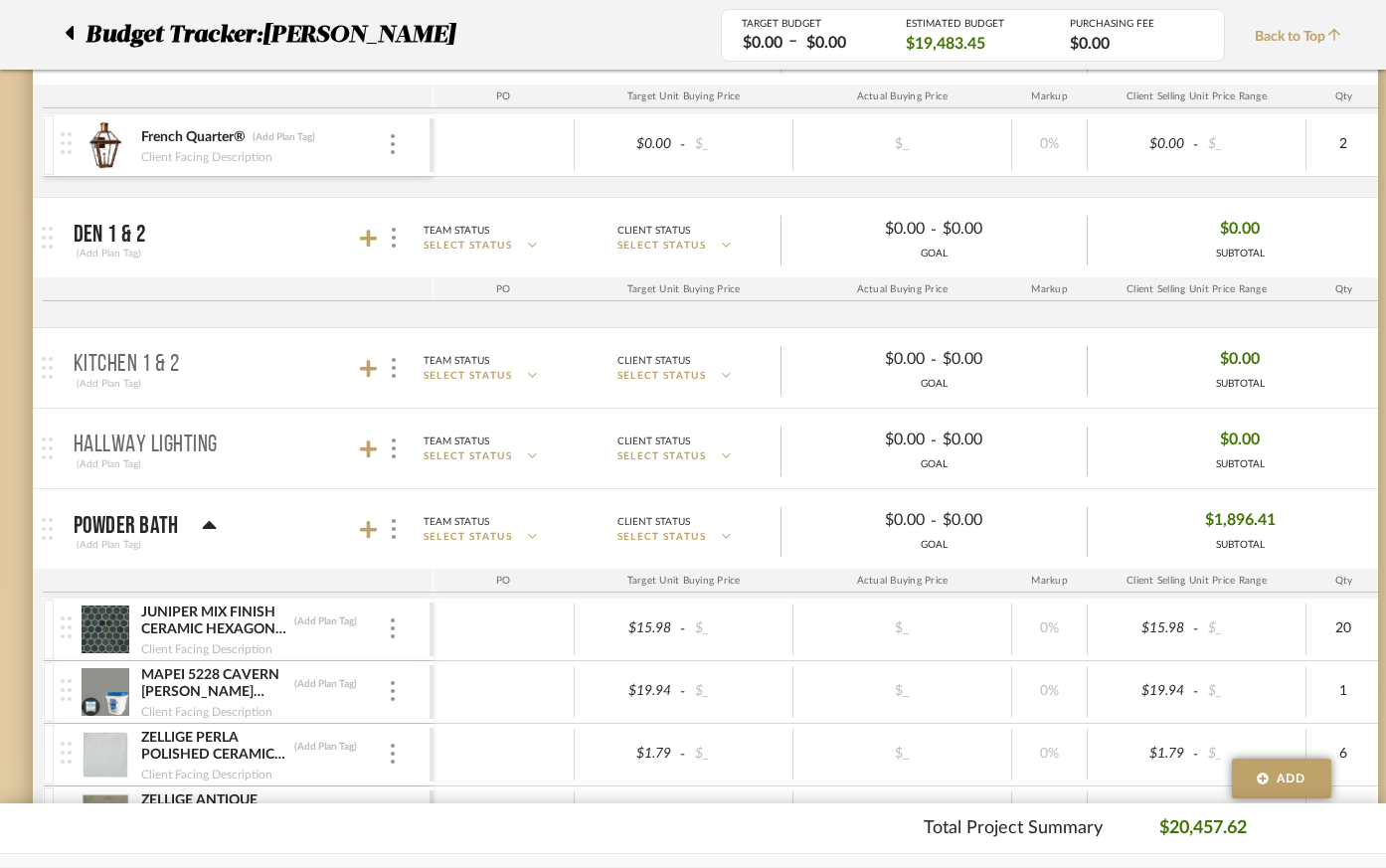 scroll, scrollTop: 387, scrollLeft: 11, axis: both 